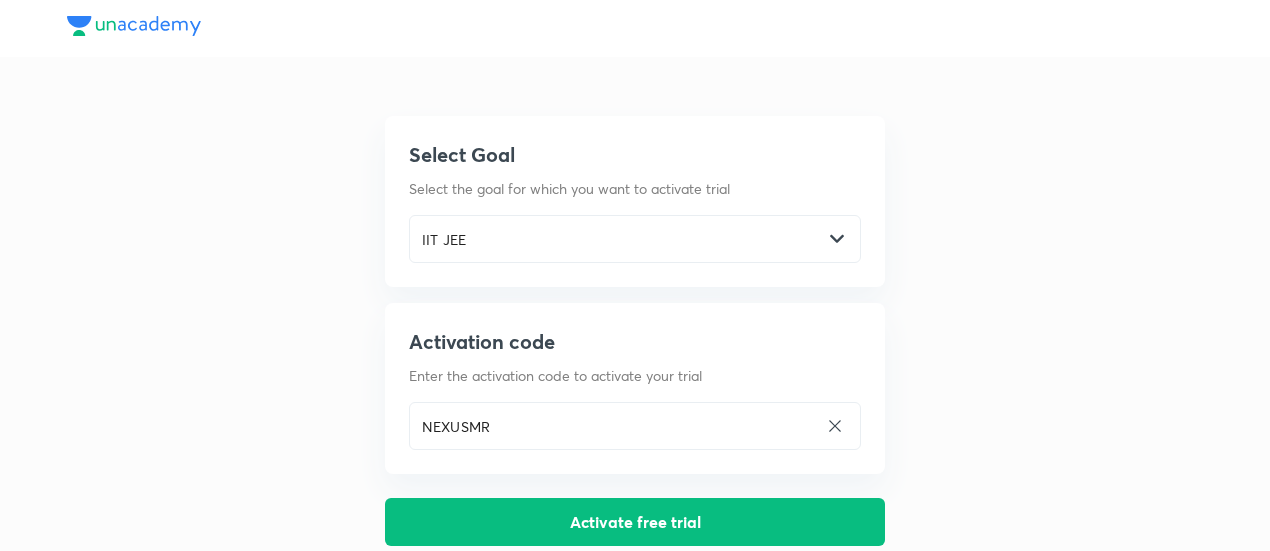 scroll, scrollTop: 0, scrollLeft: 0, axis: both 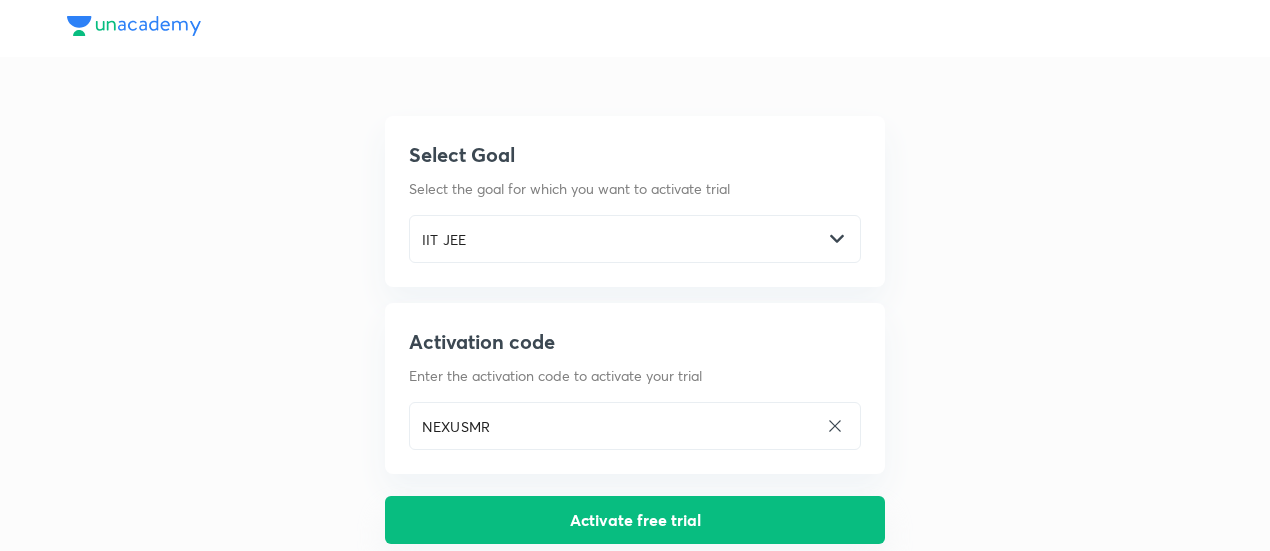click on "Activate free trial" at bounding box center (635, 520) 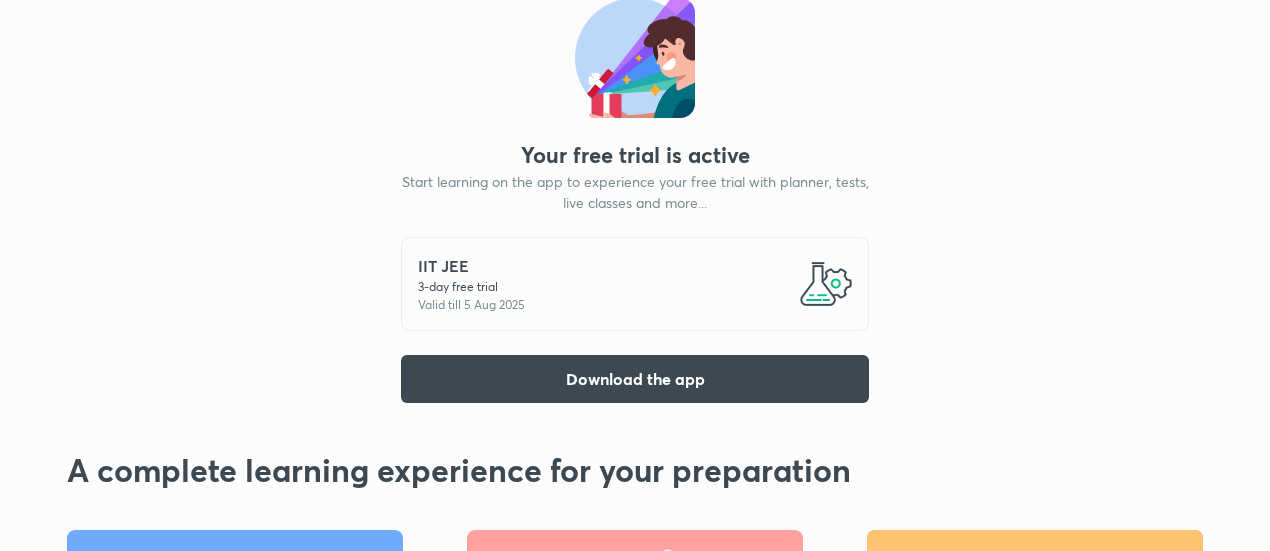 scroll, scrollTop: 84, scrollLeft: 0, axis: vertical 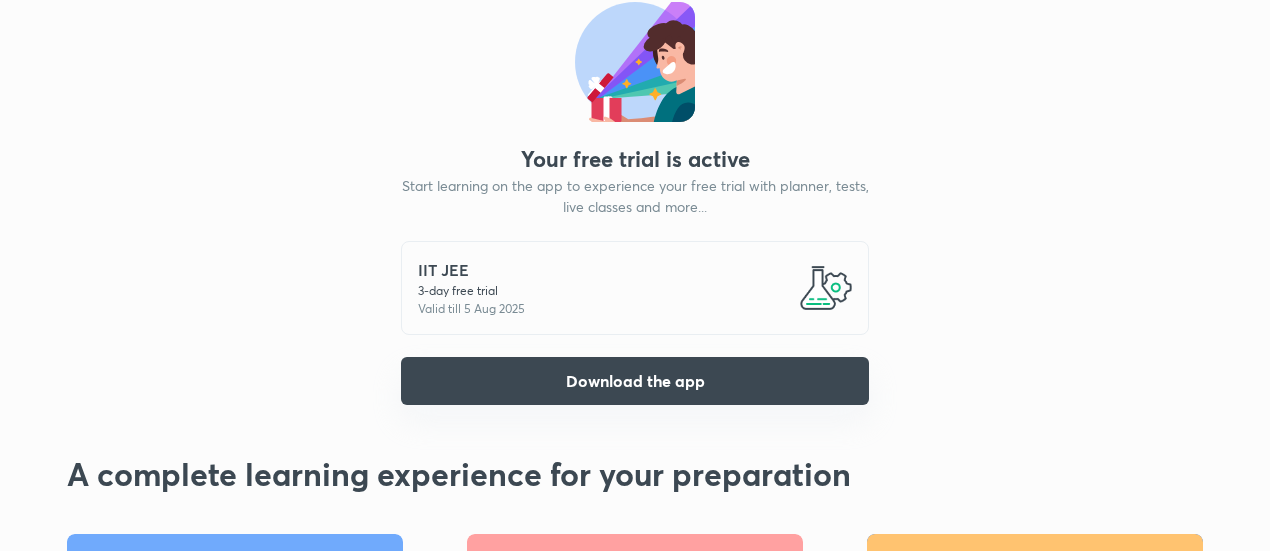 click on "Download the app" at bounding box center (635, 381) 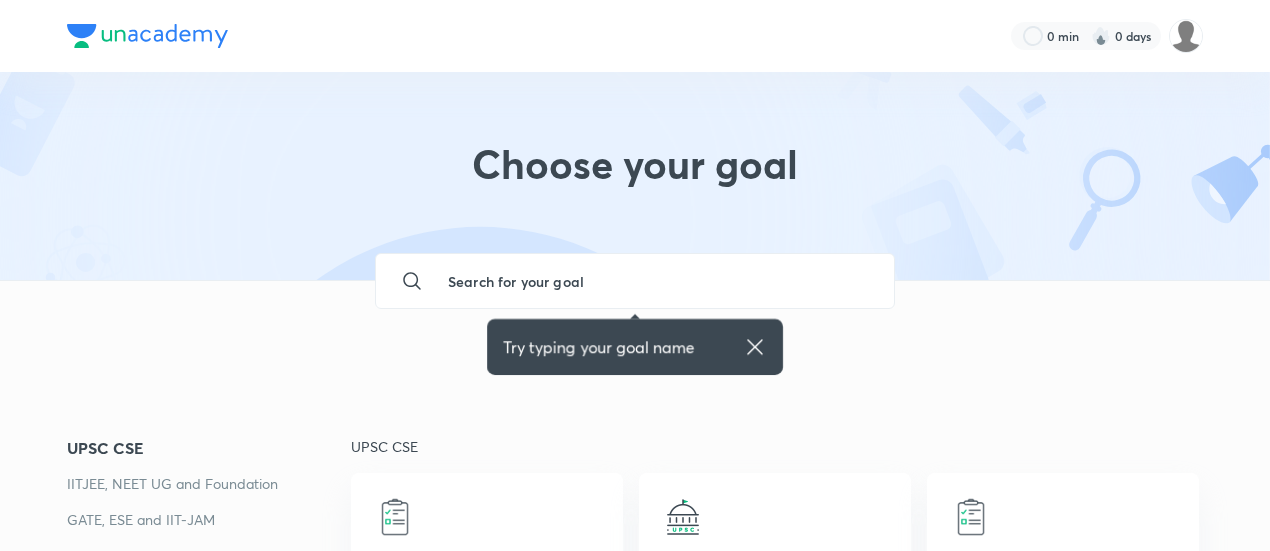 scroll, scrollTop: 0, scrollLeft: 0, axis: both 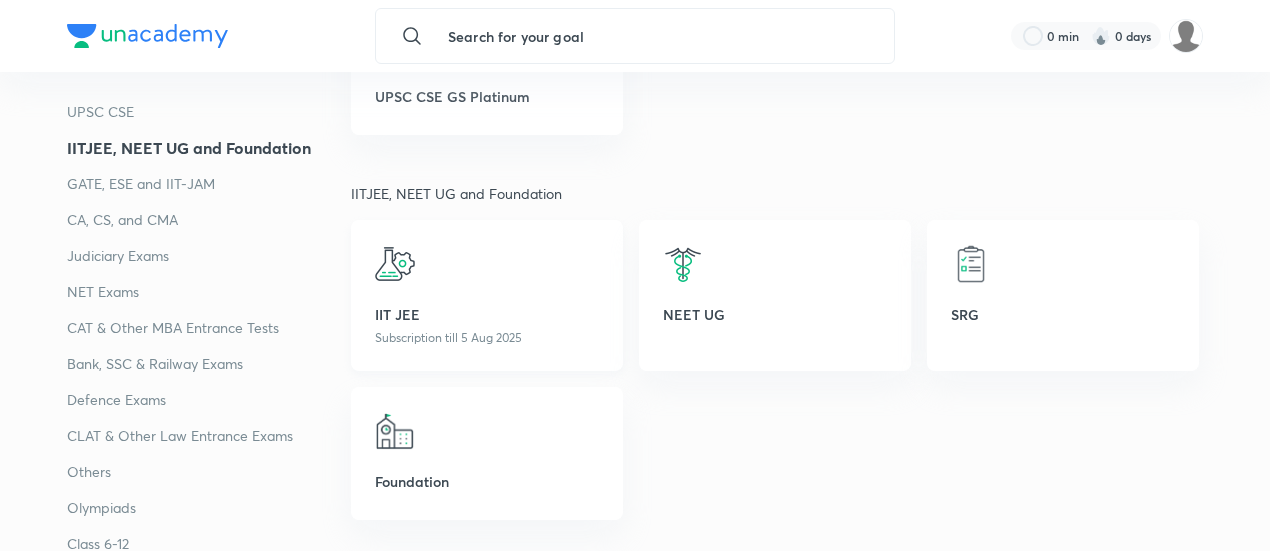click on "IIT JEE Subscription till 5 Aug 2025" at bounding box center (487, 295) 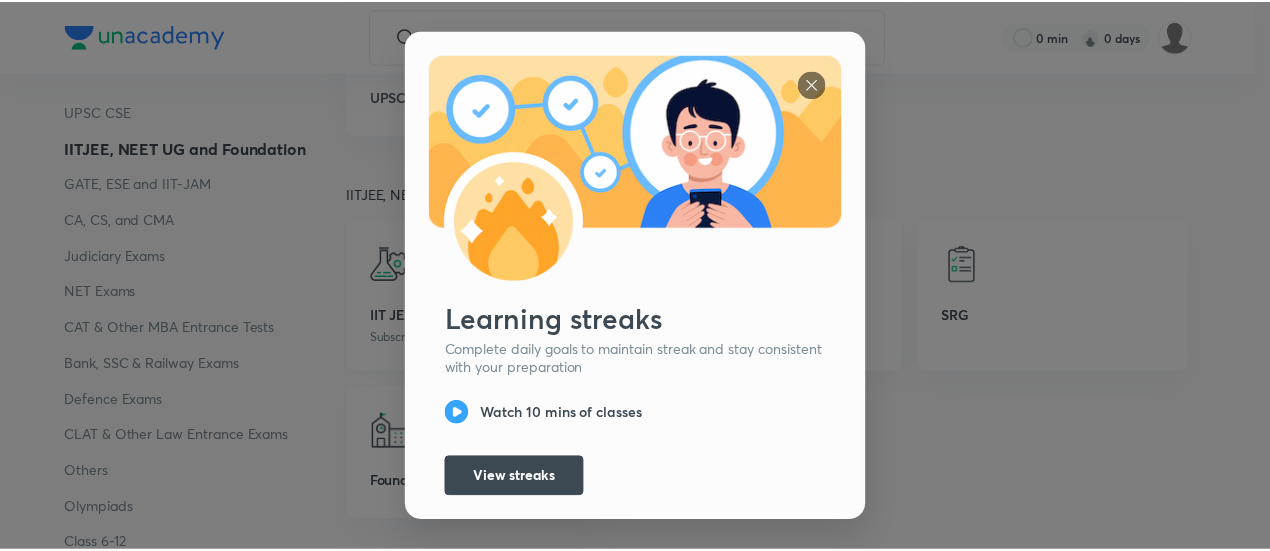 scroll, scrollTop: 0, scrollLeft: 0, axis: both 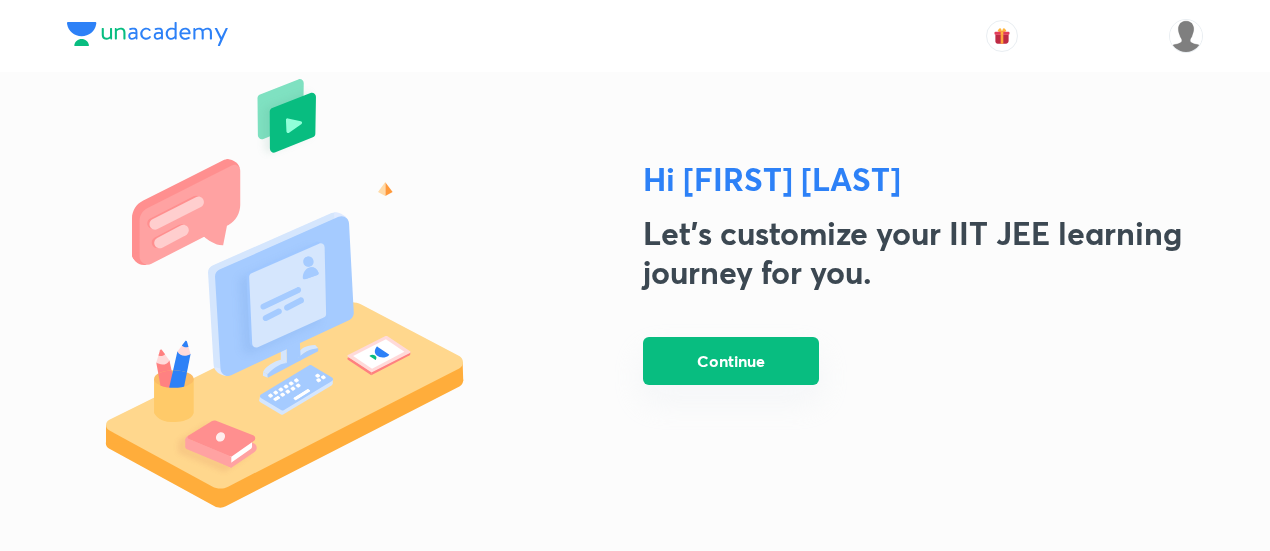 click on "Continue" at bounding box center [731, 361] 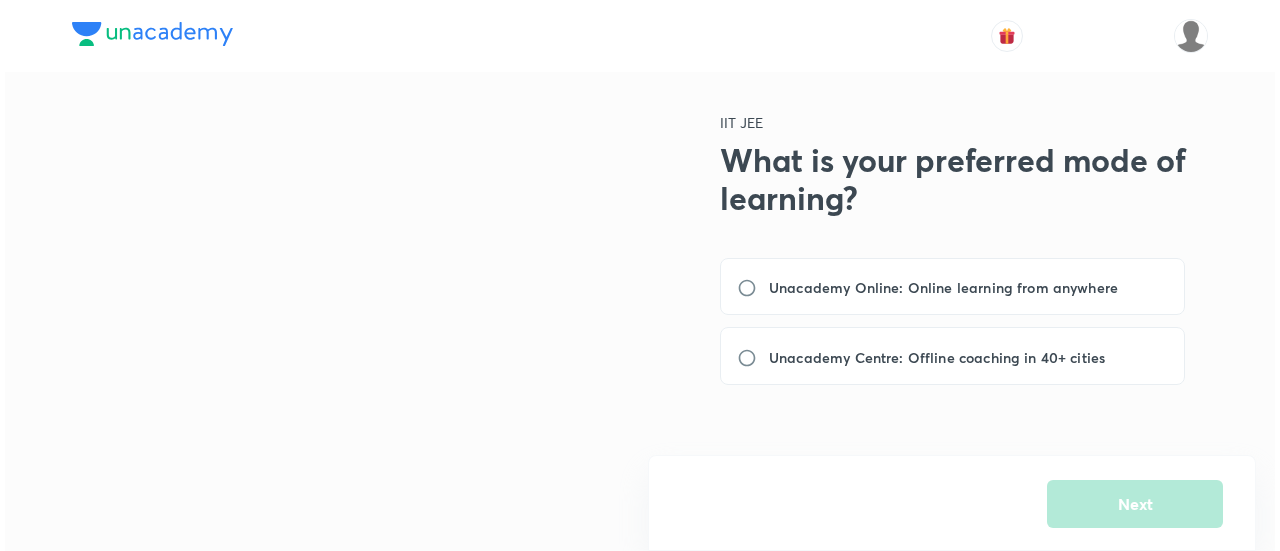 scroll, scrollTop: 0, scrollLeft: 0, axis: both 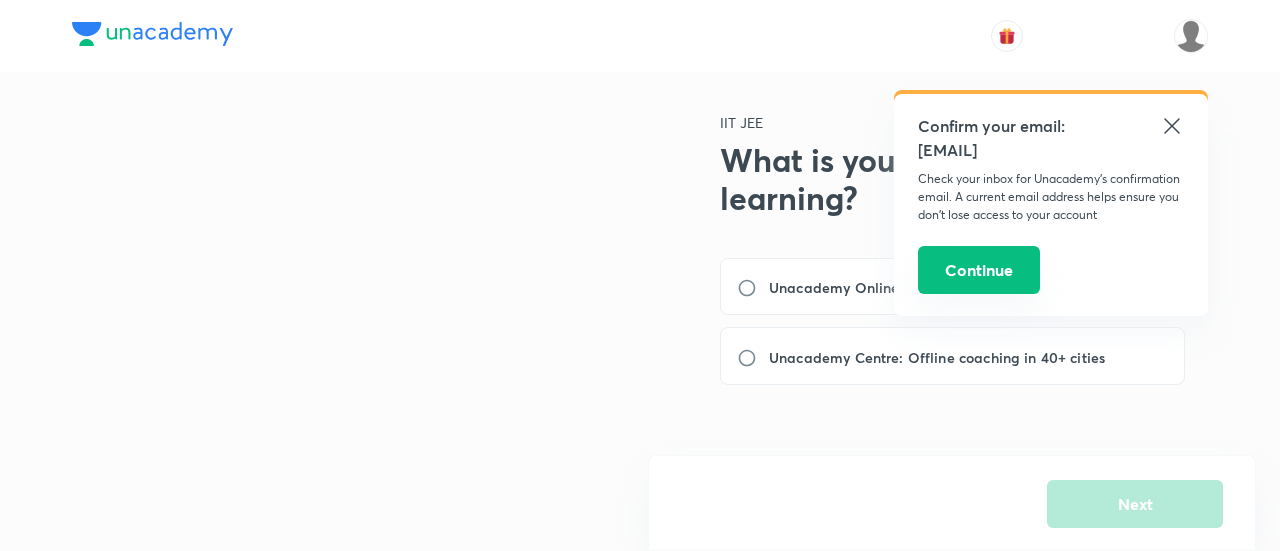 click on "Continue" at bounding box center (979, 270) 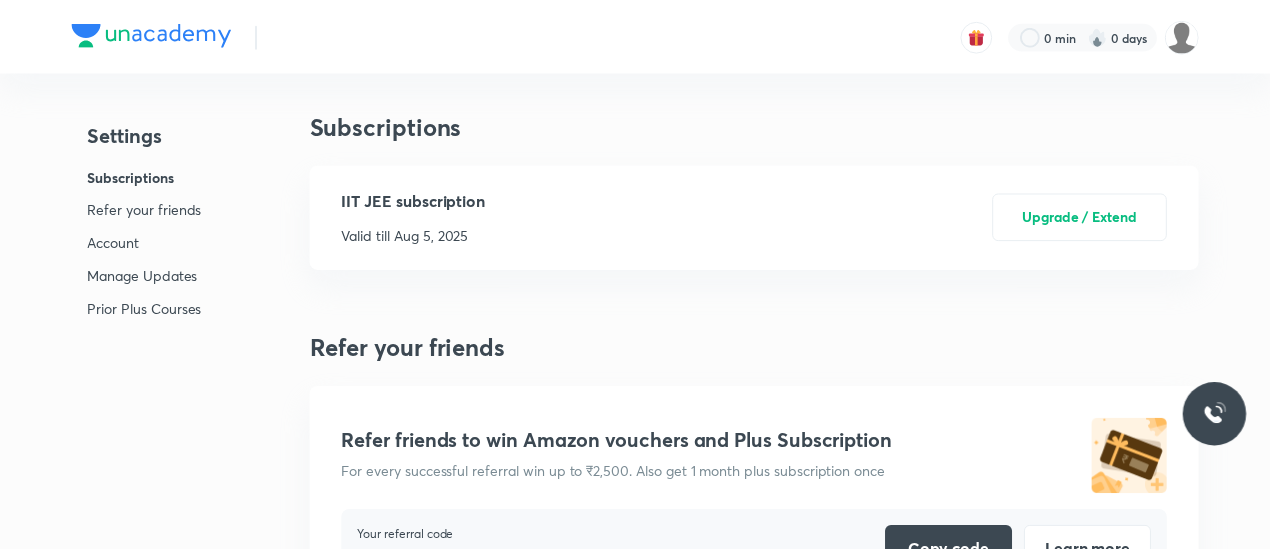 scroll, scrollTop: 5319, scrollLeft: 0, axis: vertical 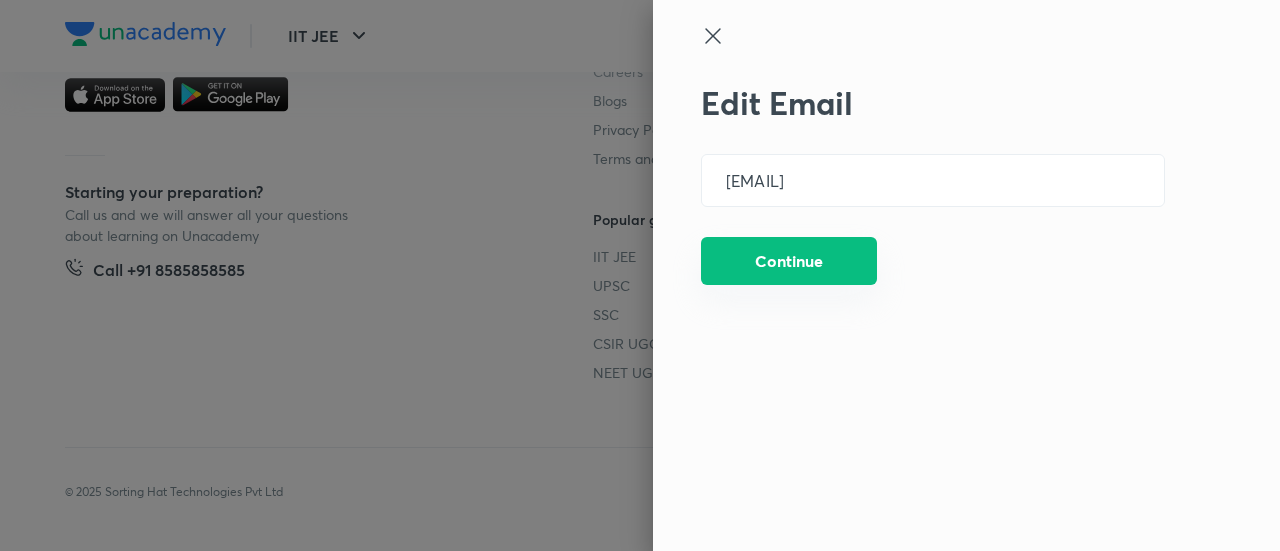 click on "Continue" at bounding box center [789, 261] 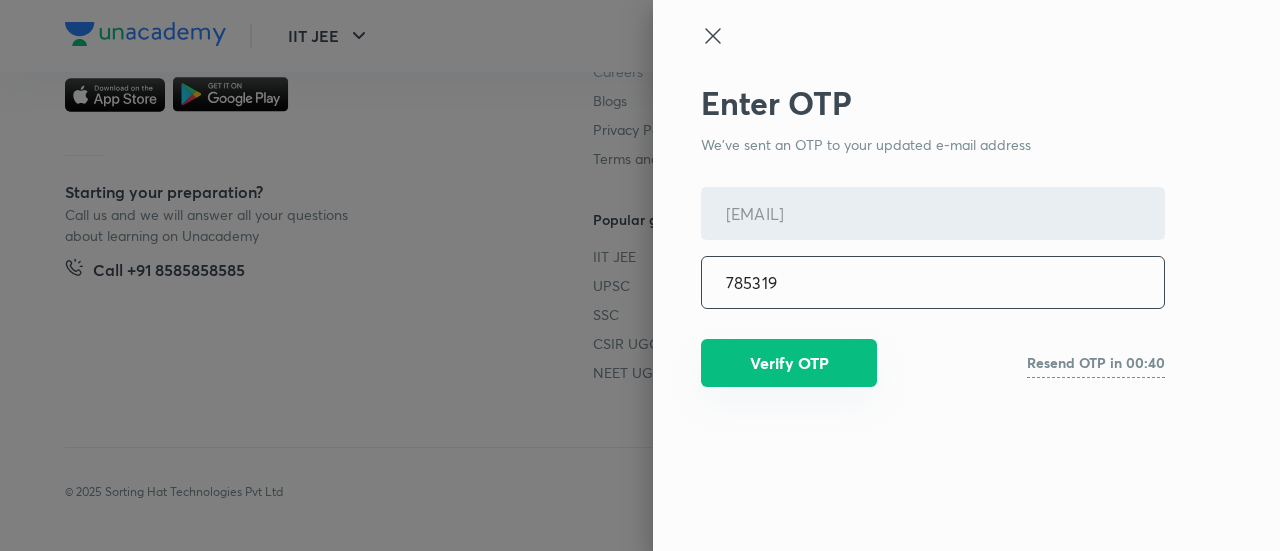 type on "785319" 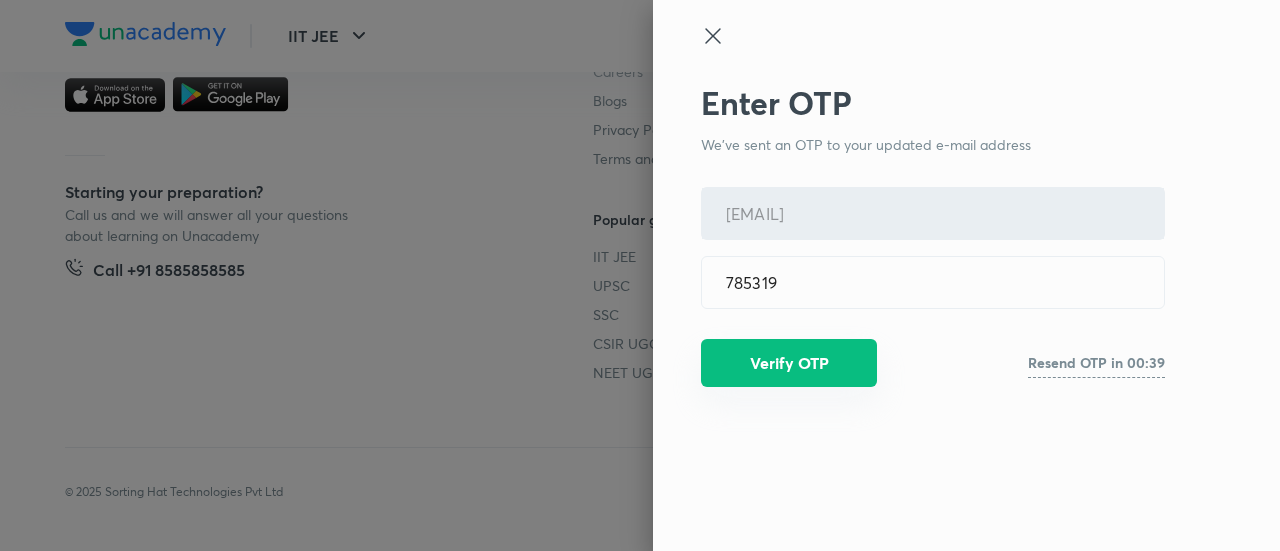 click on "Verify OTP" at bounding box center [789, 363] 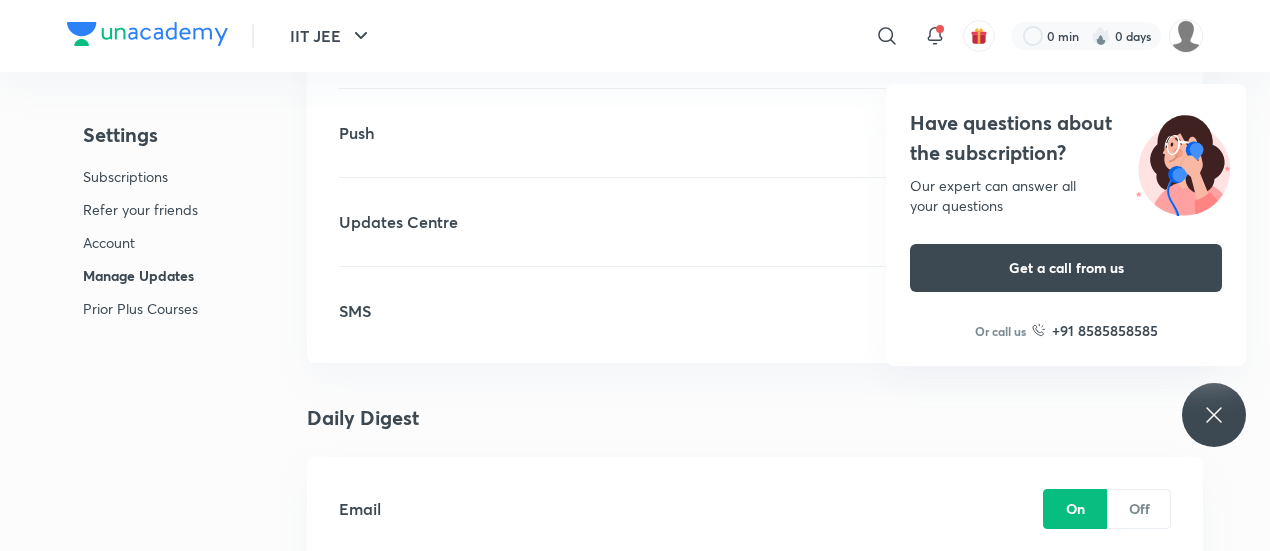 scroll, scrollTop: 2520, scrollLeft: 0, axis: vertical 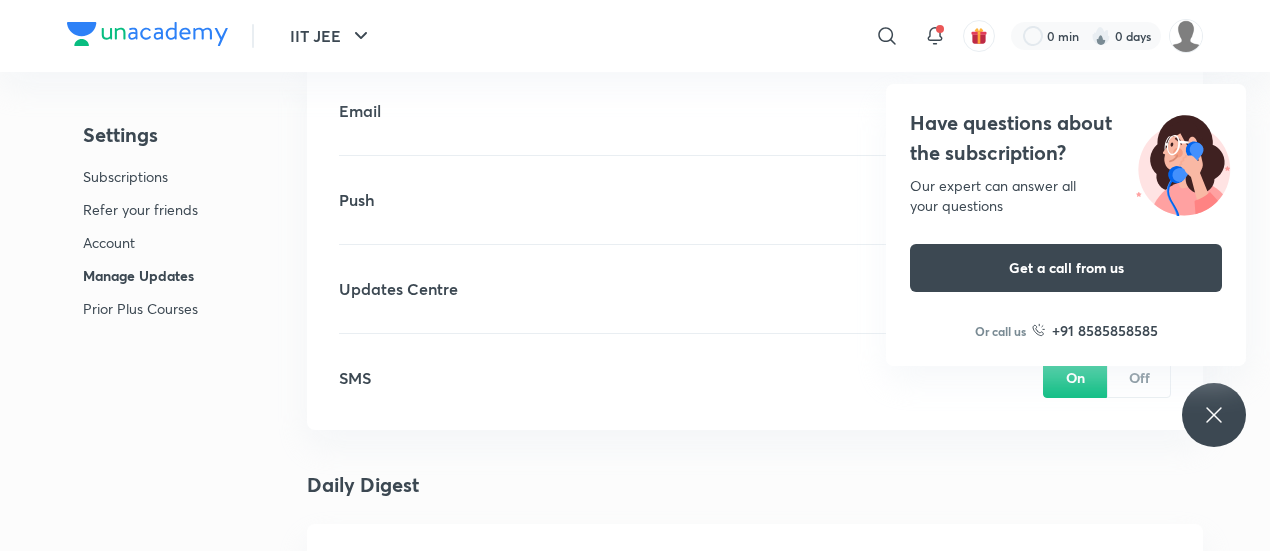 click 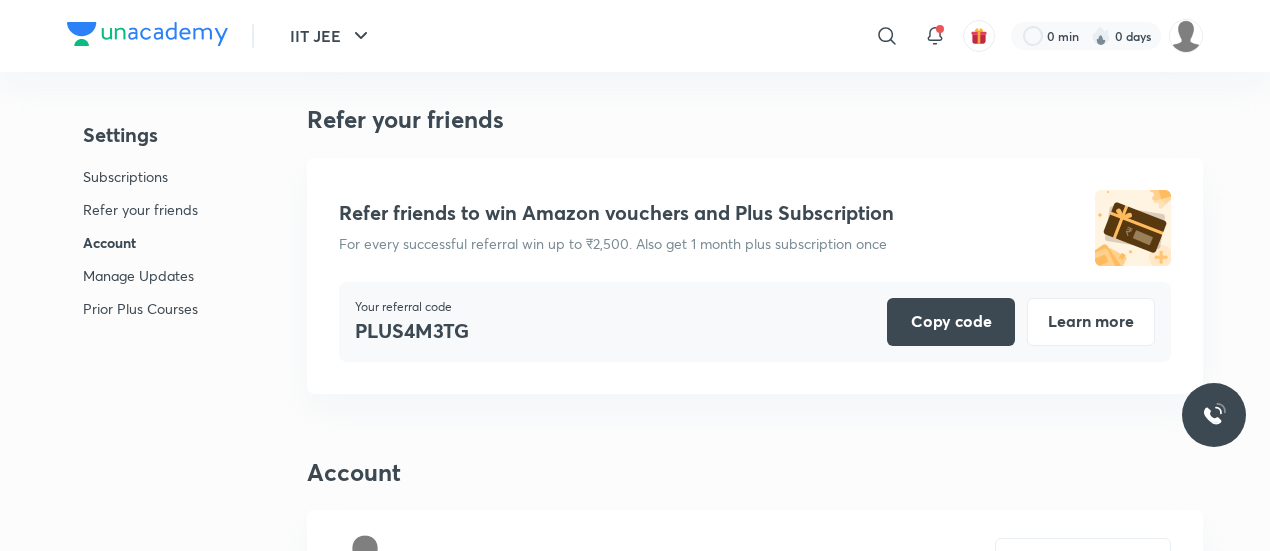 scroll, scrollTop: 0, scrollLeft: 0, axis: both 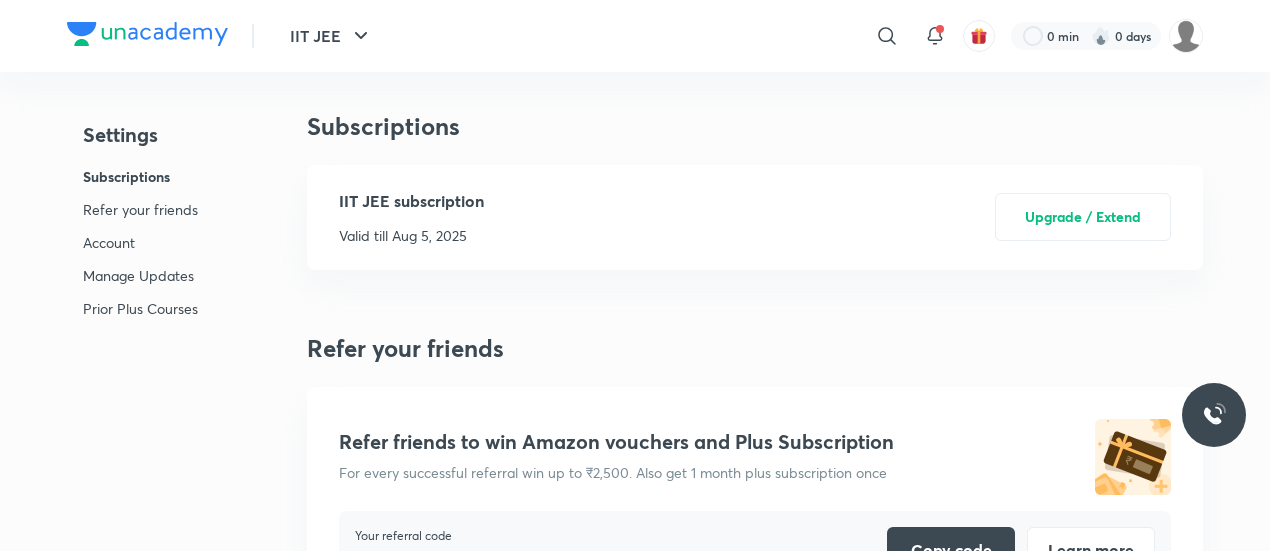 click on "IIT JEE subscription Valid till Aug 5, 2025 Upgrade / Extend" at bounding box center (755, 217) 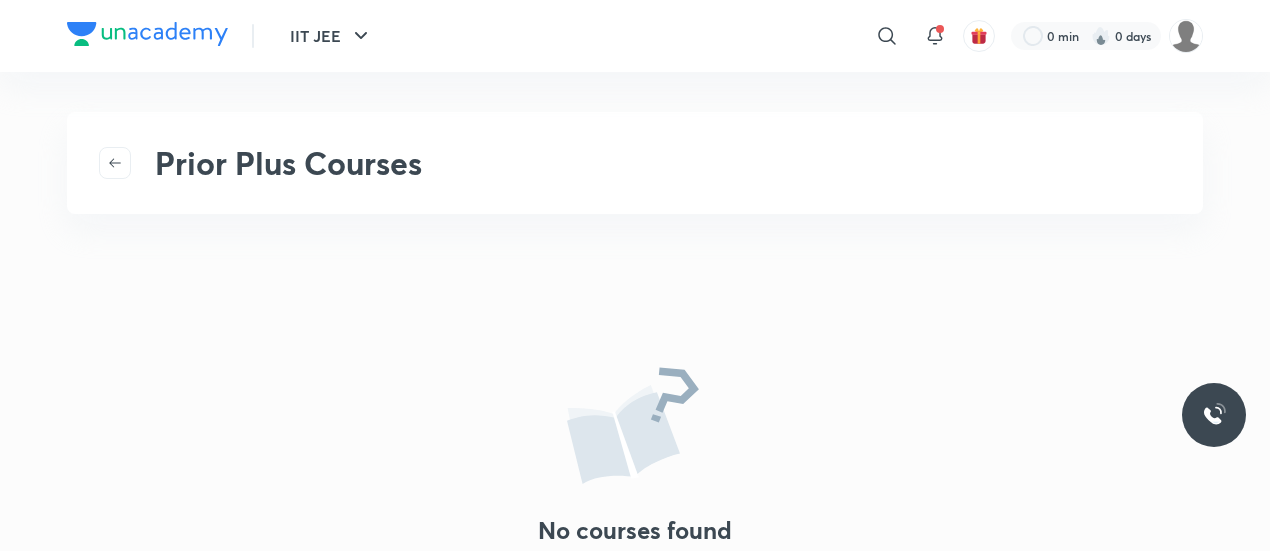 scroll, scrollTop: 2, scrollLeft: 0, axis: vertical 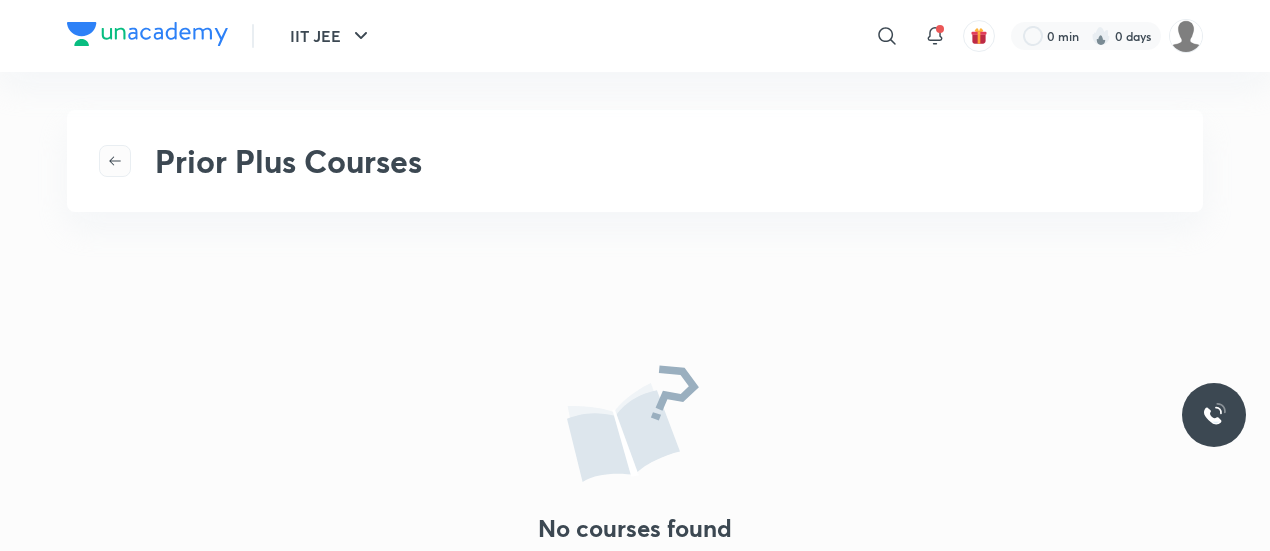 click at bounding box center (115, 161) 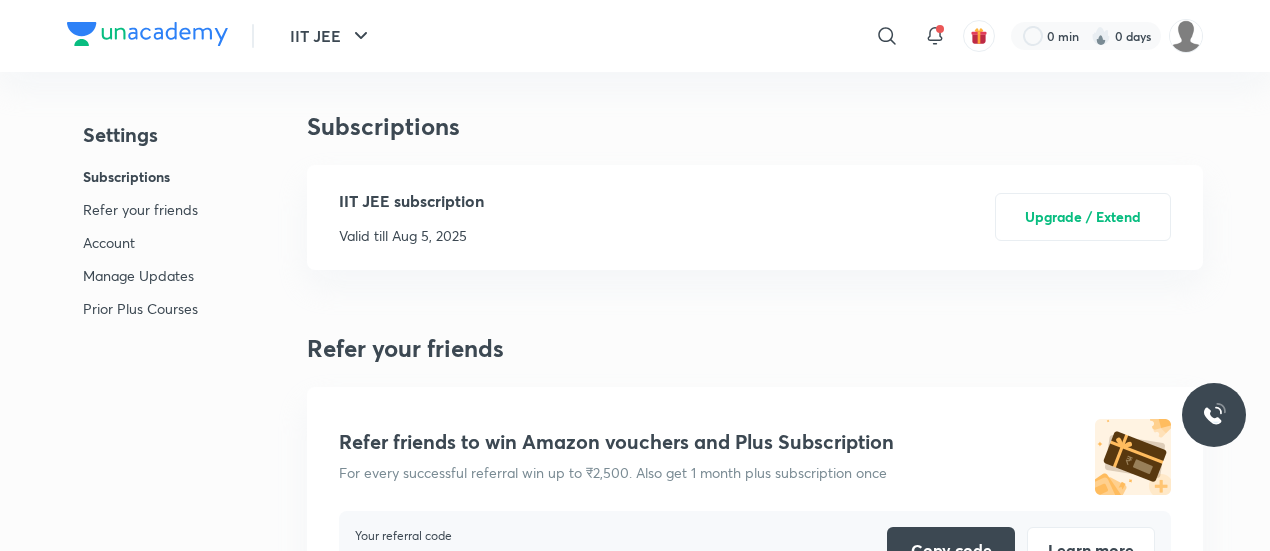 scroll, scrollTop: 5319, scrollLeft: 0, axis: vertical 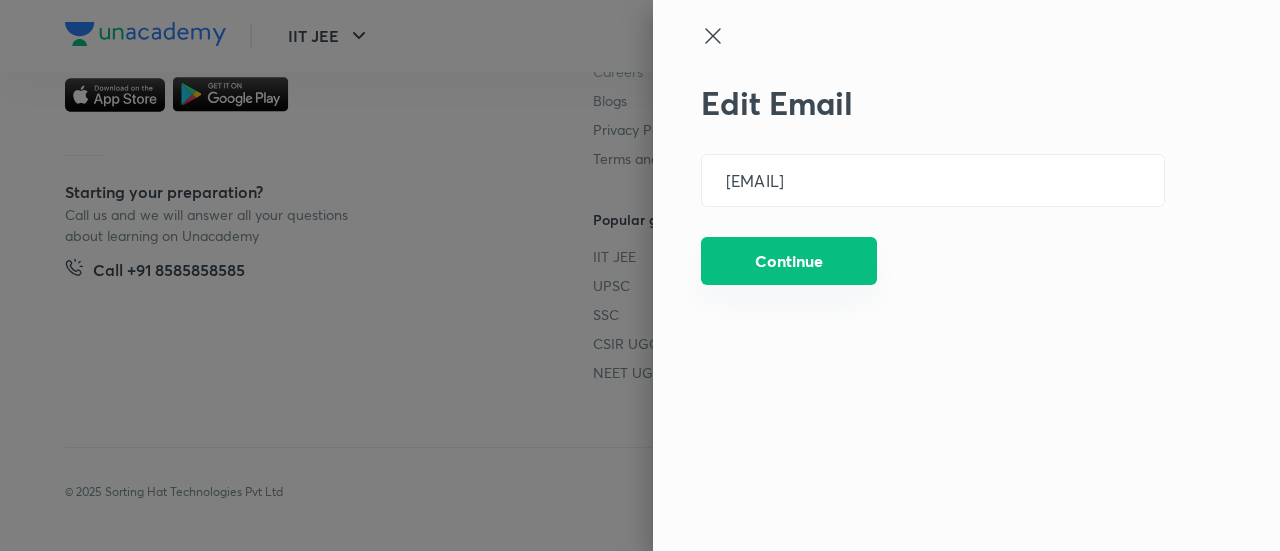 click on "Continue" at bounding box center (789, 261) 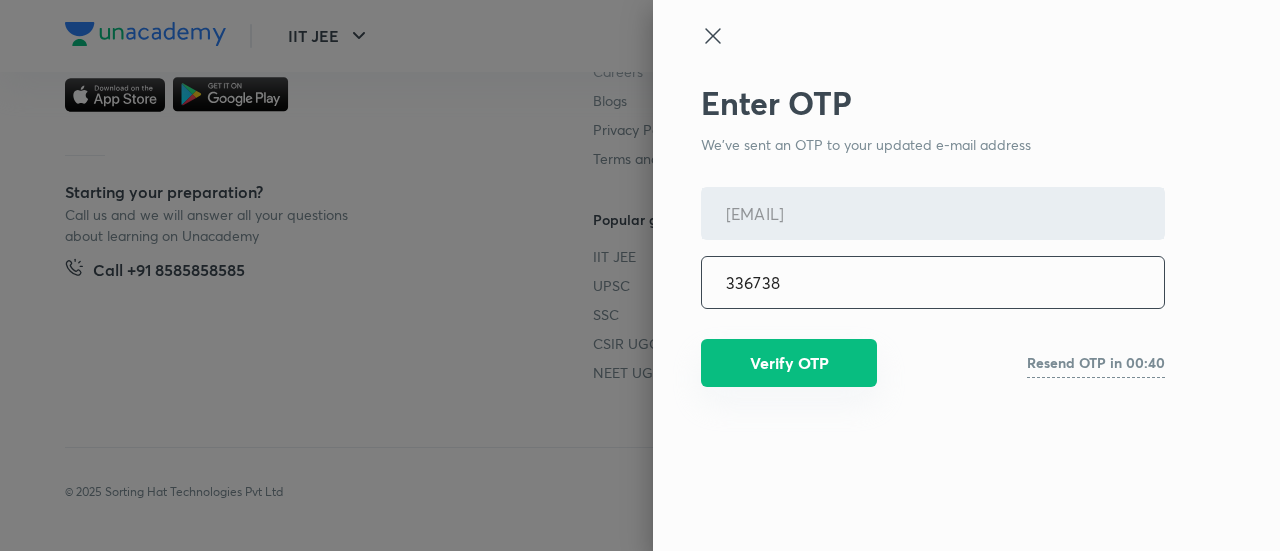 type on "336738" 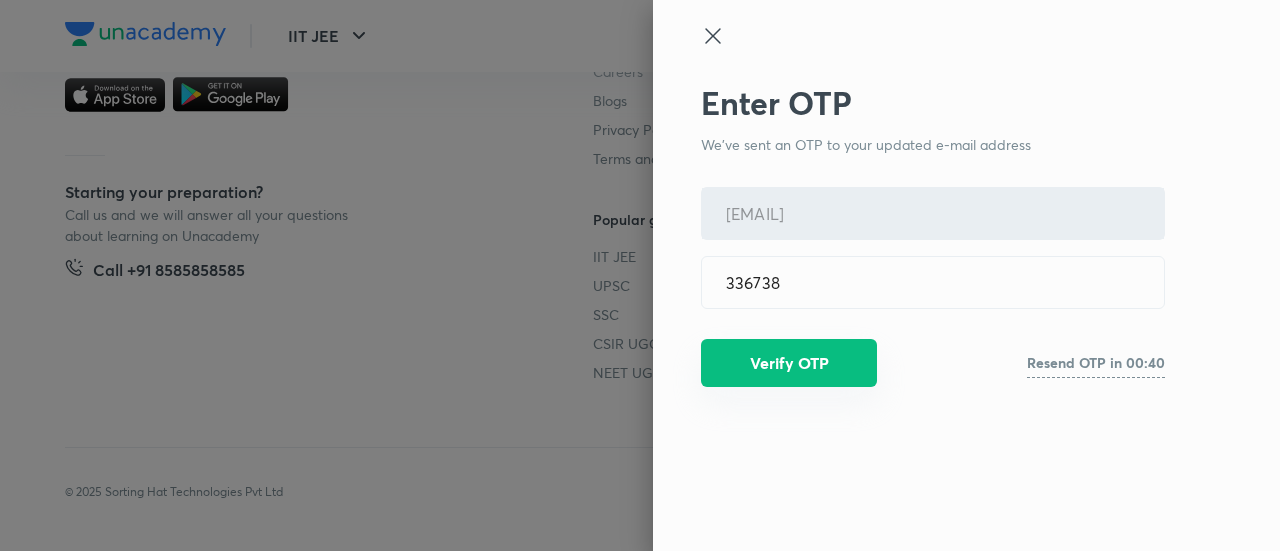 click on "Verify OTP" at bounding box center [789, 363] 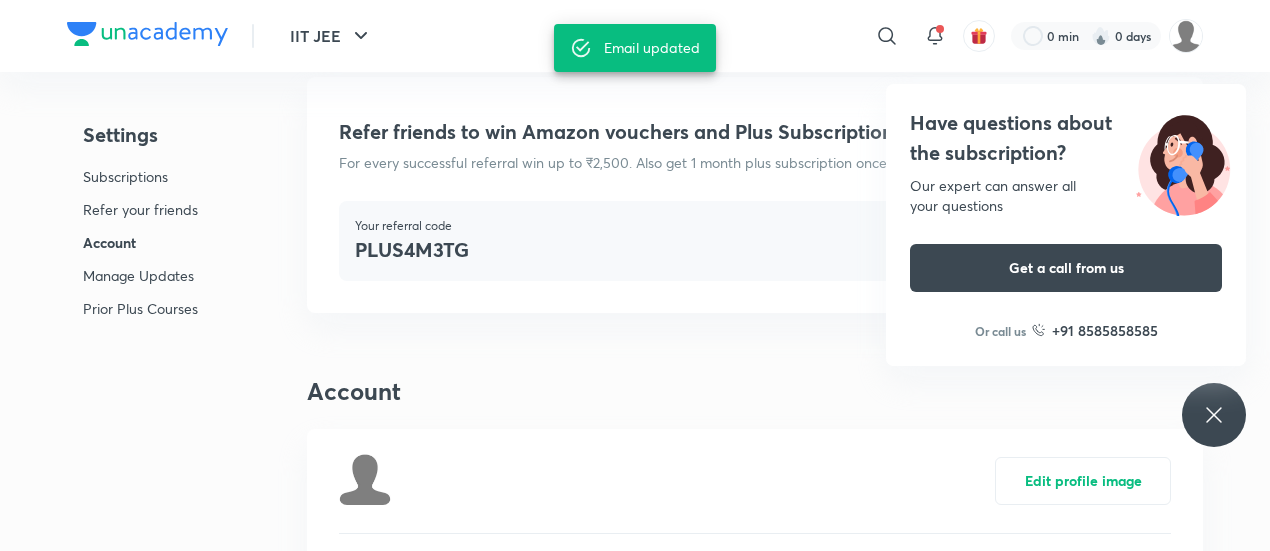 scroll, scrollTop: 0, scrollLeft: 0, axis: both 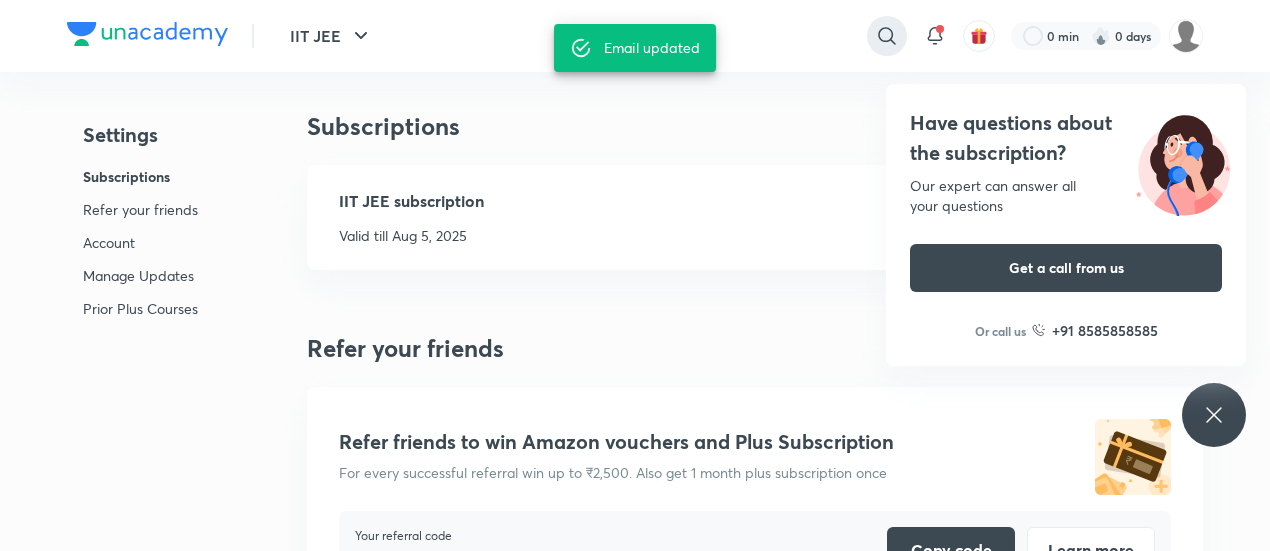 click 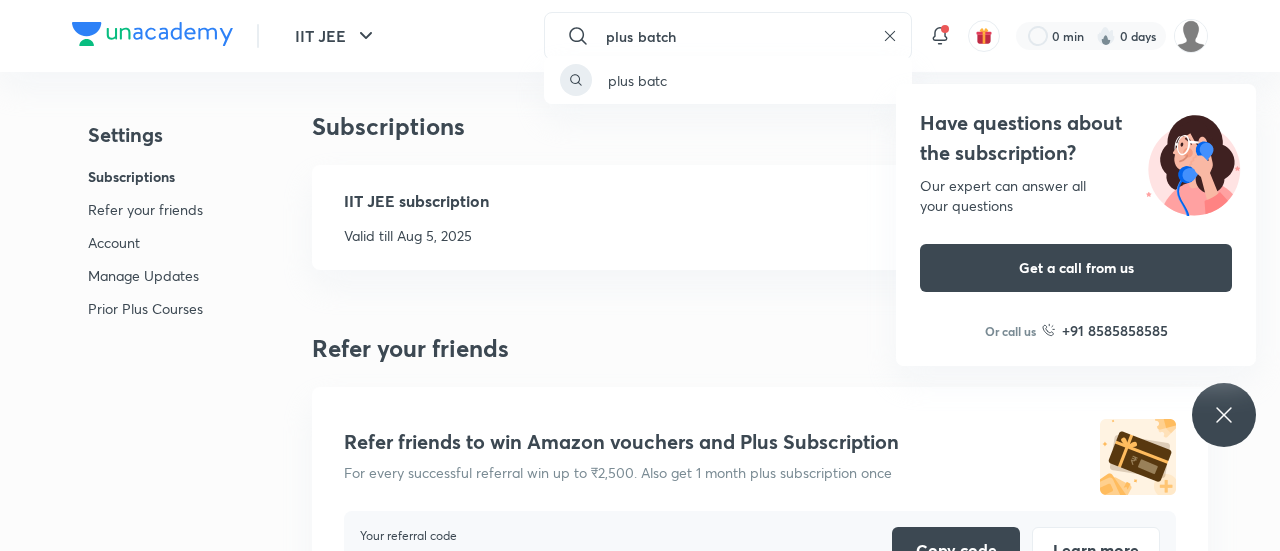 type on "plus batch" 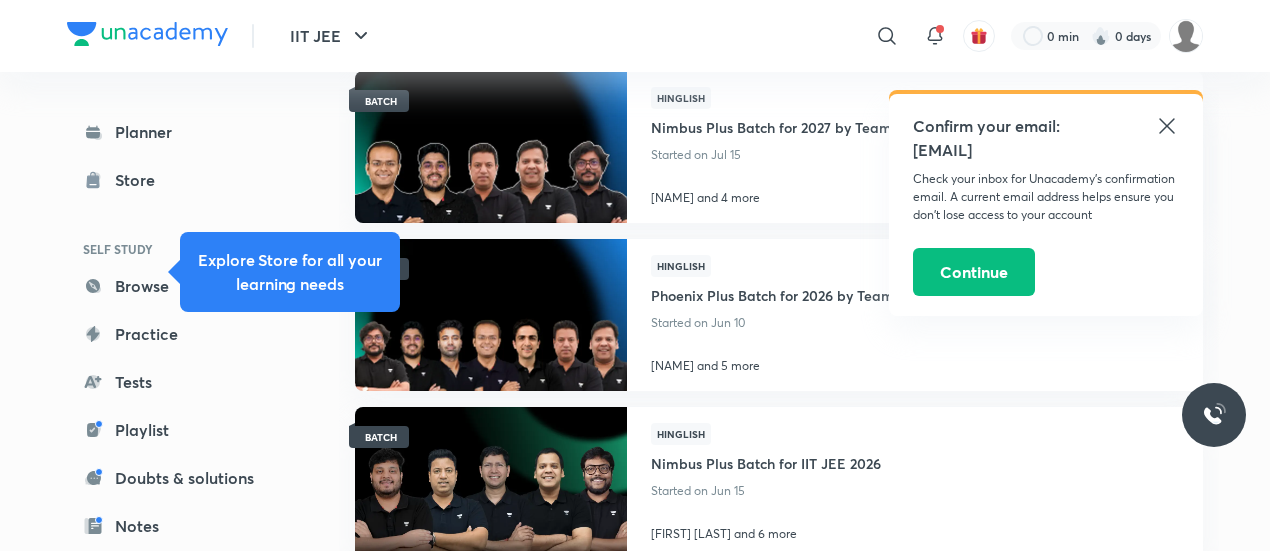 scroll, scrollTop: 270, scrollLeft: 0, axis: vertical 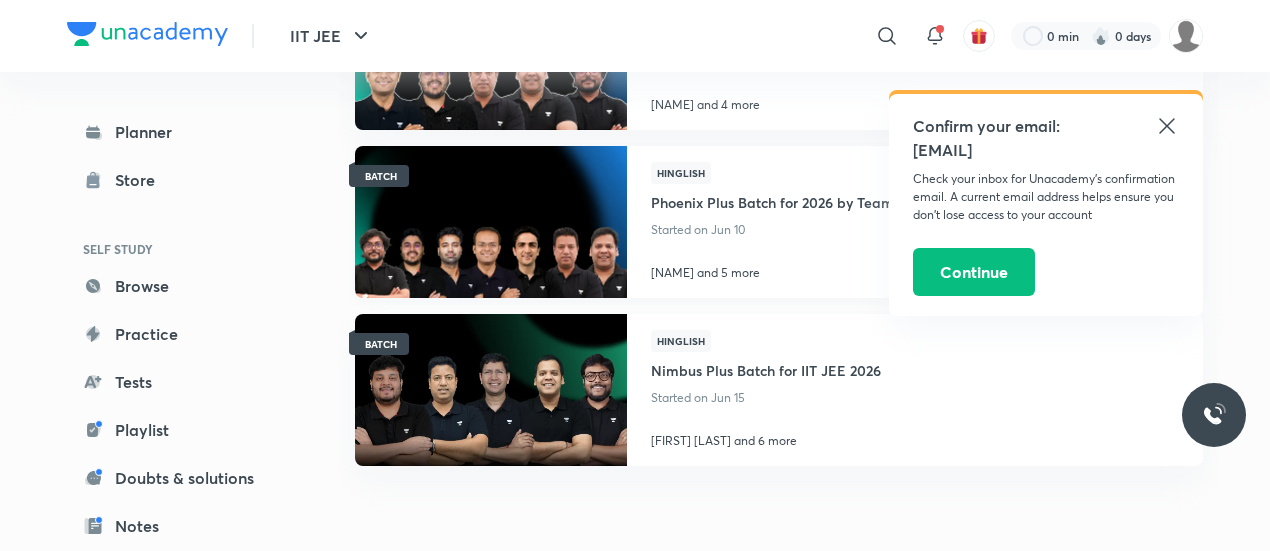 click at bounding box center (490, 221) 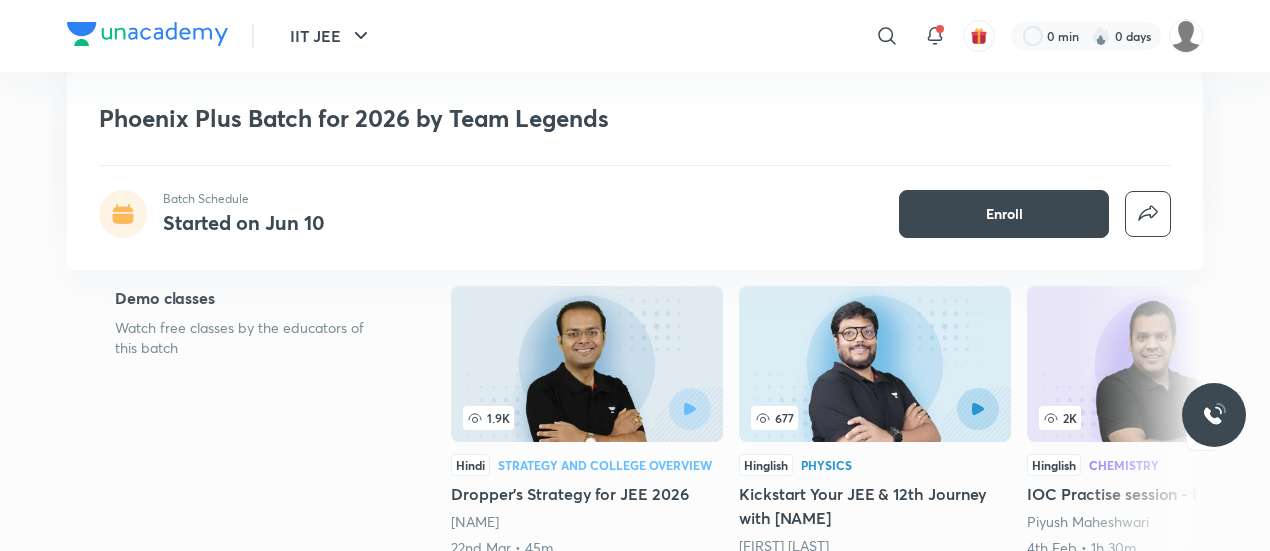scroll, scrollTop: 339, scrollLeft: 0, axis: vertical 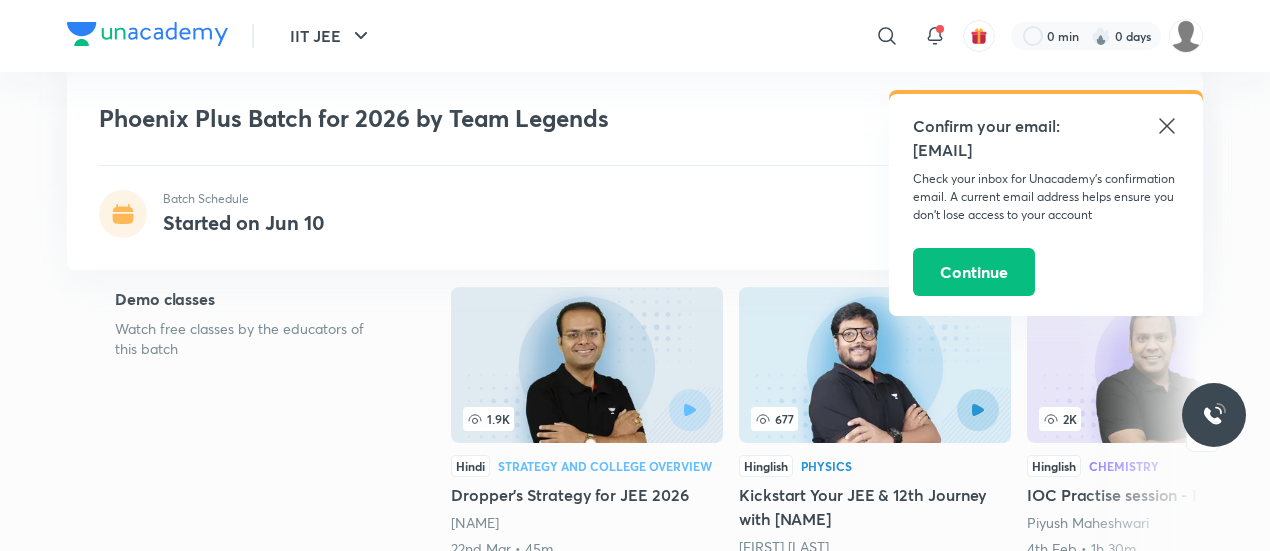 click 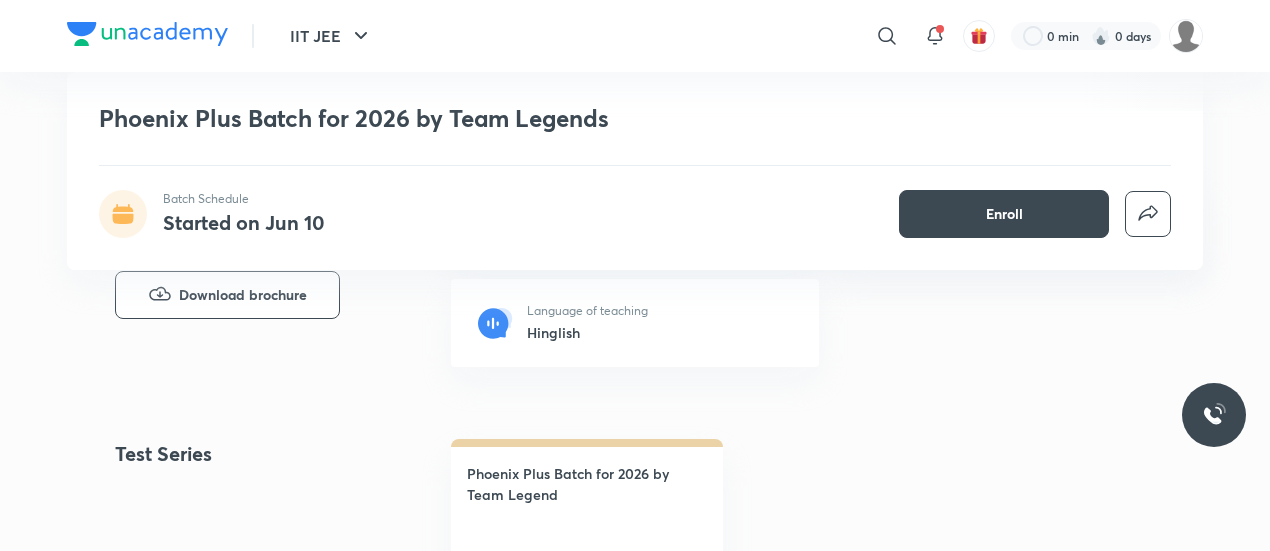 scroll, scrollTop: 680, scrollLeft: 0, axis: vertical 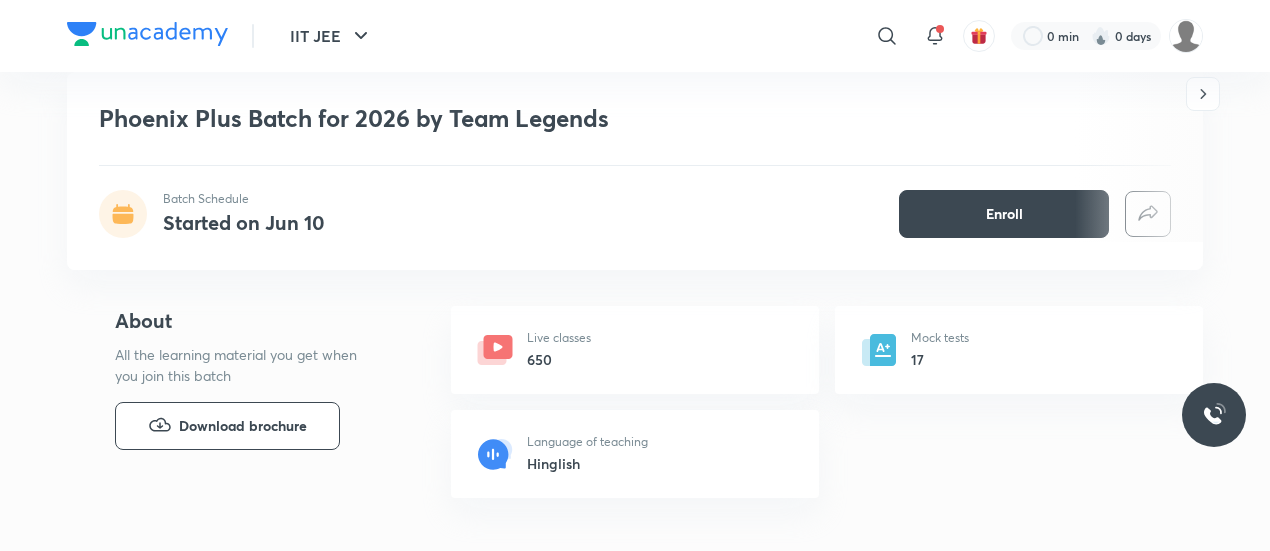 click on "Live classes 650" at bounding box center [635, 350] 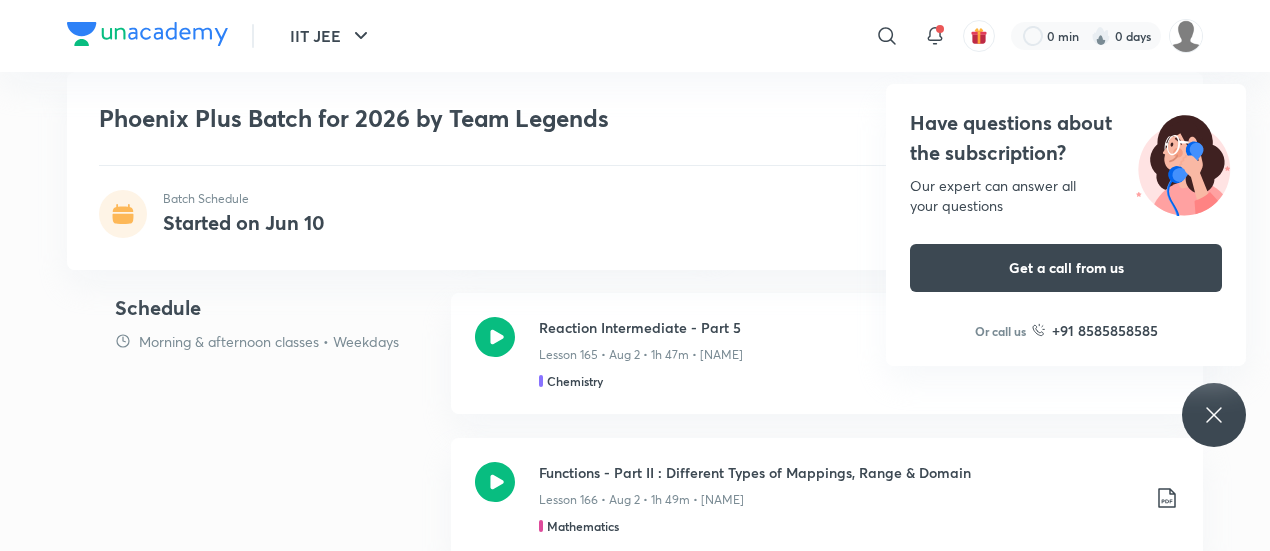 scroll, scrollTop: 1171, scrollLeft: 0, axis: vertical 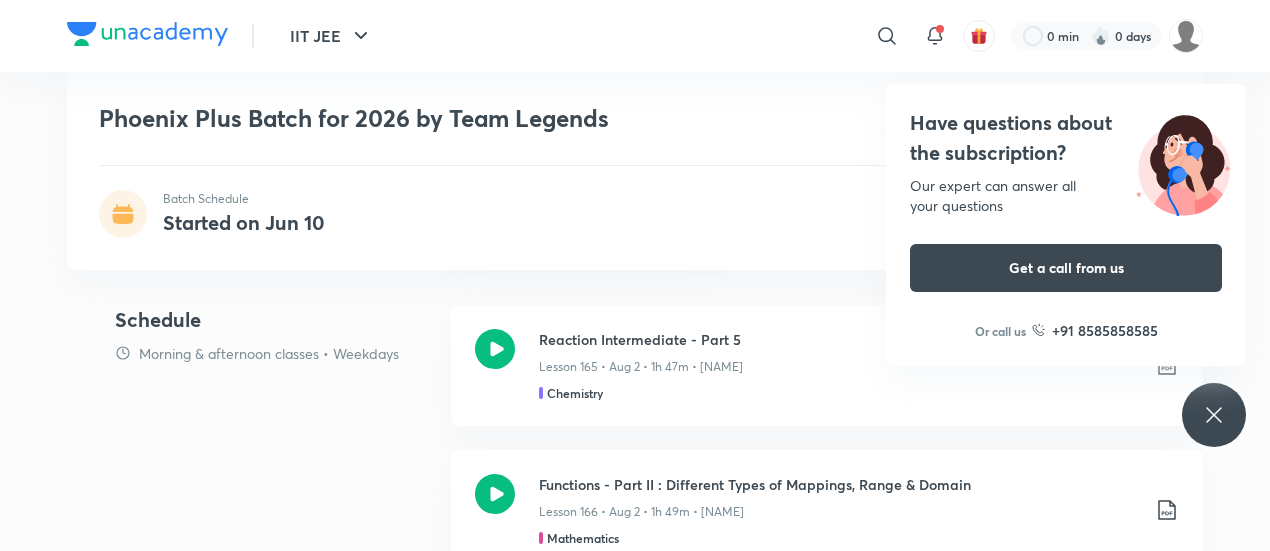 click on "Have questions about the subscription? Our expert can answer all your questions Get a call from us Or call us +91 8585858585" at bounding box center (1214, 415) 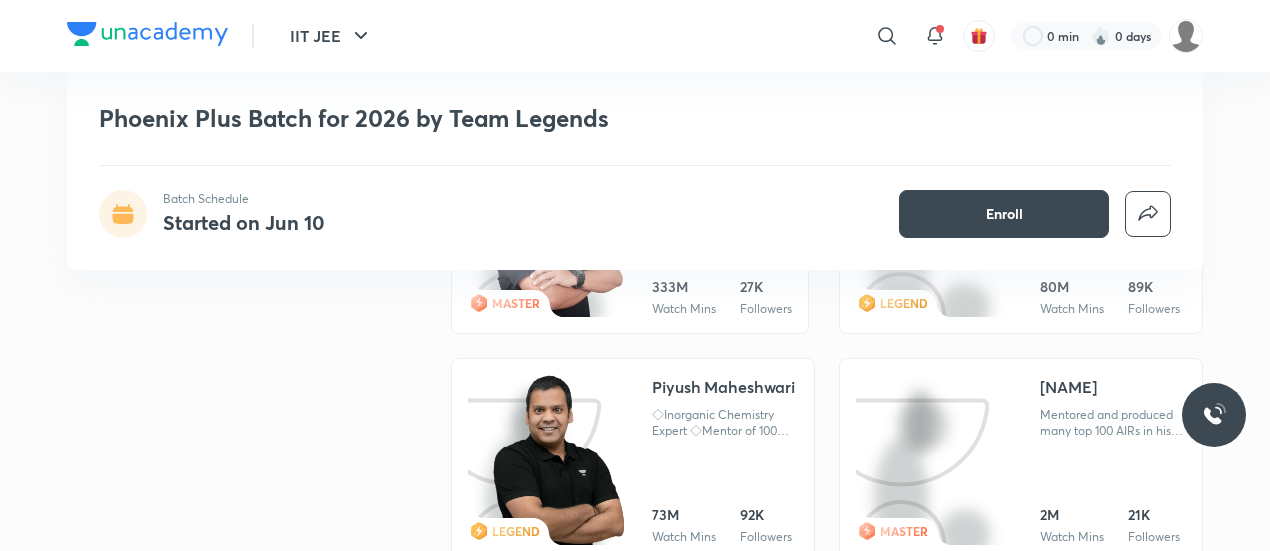 scroll, scrollTop: 2418, scrollLeft: 0, axis: vertical 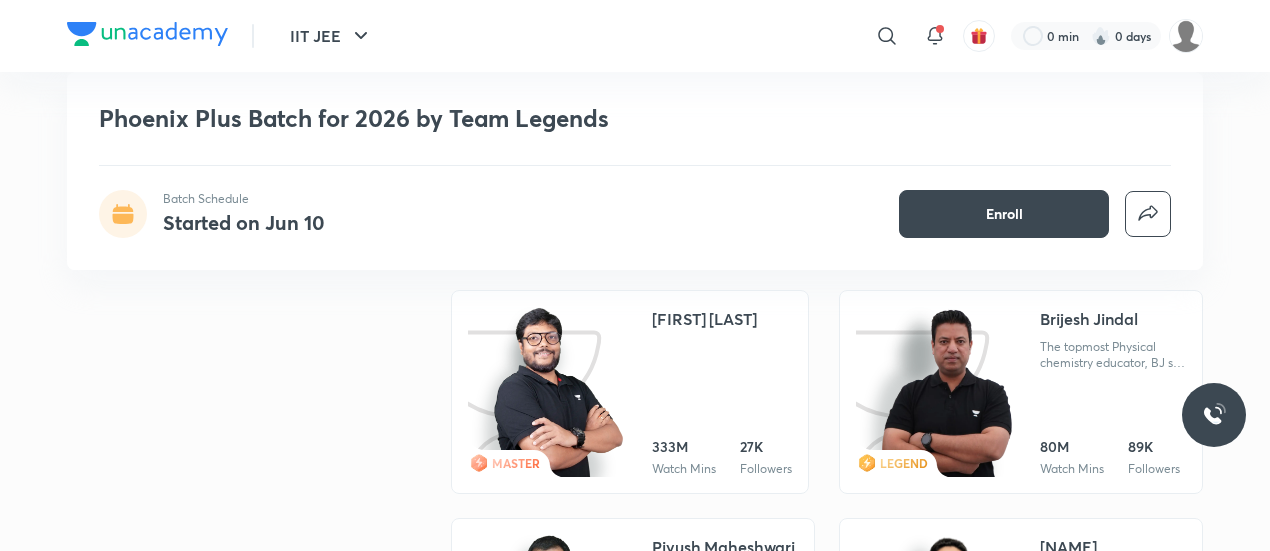 click at bounding box center (947, 393) 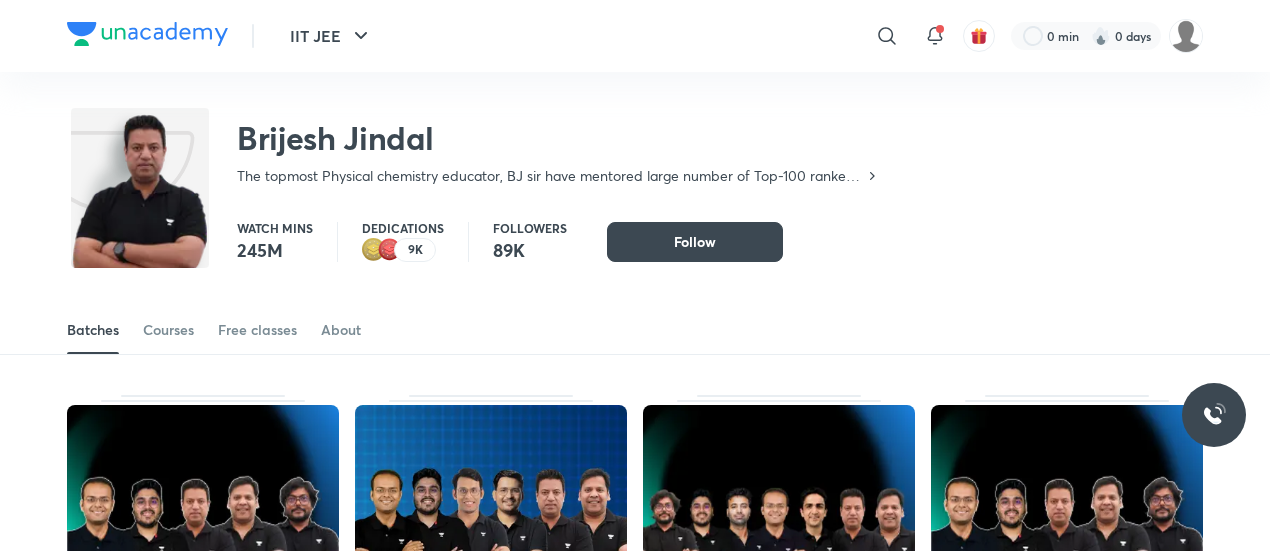 scroll, scrollTop: 0, scrollLeft: 0, axis: both 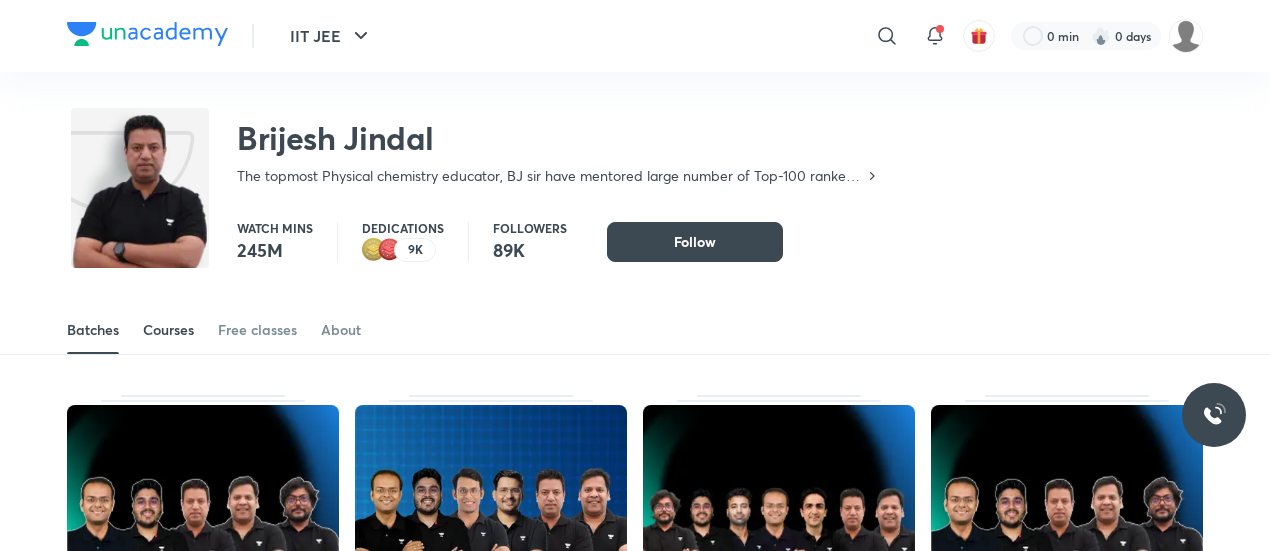 click on "Courses" at bounding box center [168, 330] 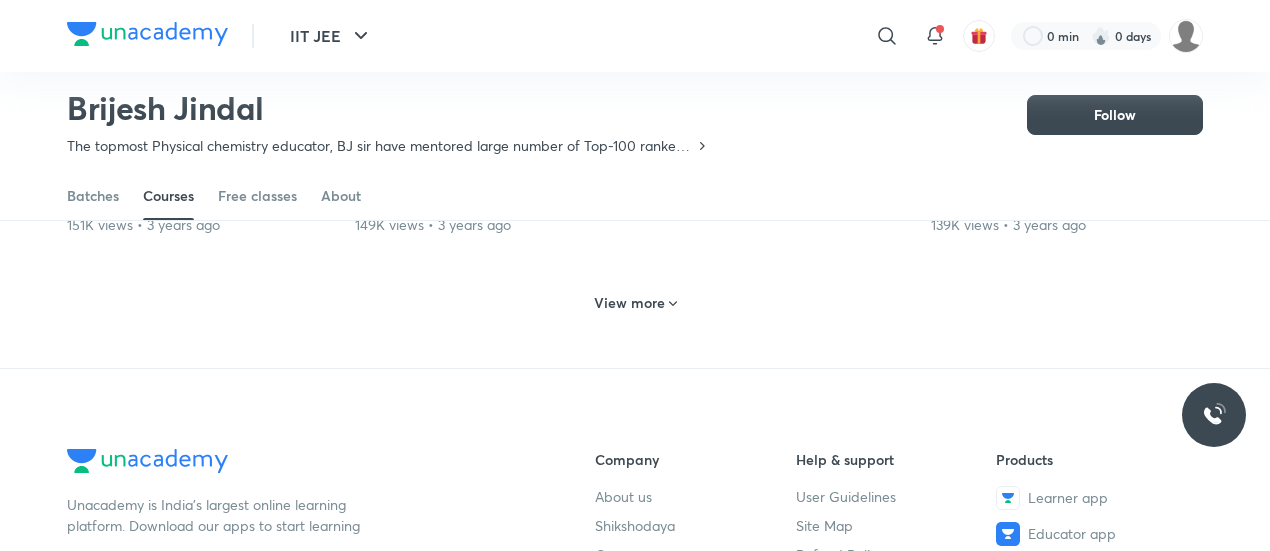 scroll, scrollTop: 928, scrollLeft: 0, axis: vertical 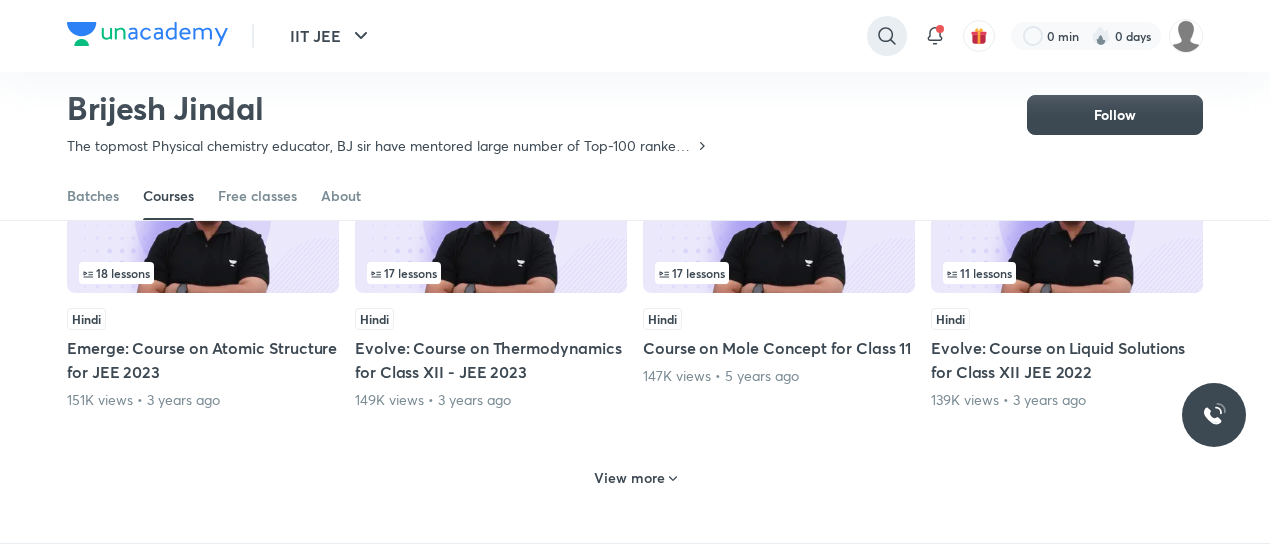 click 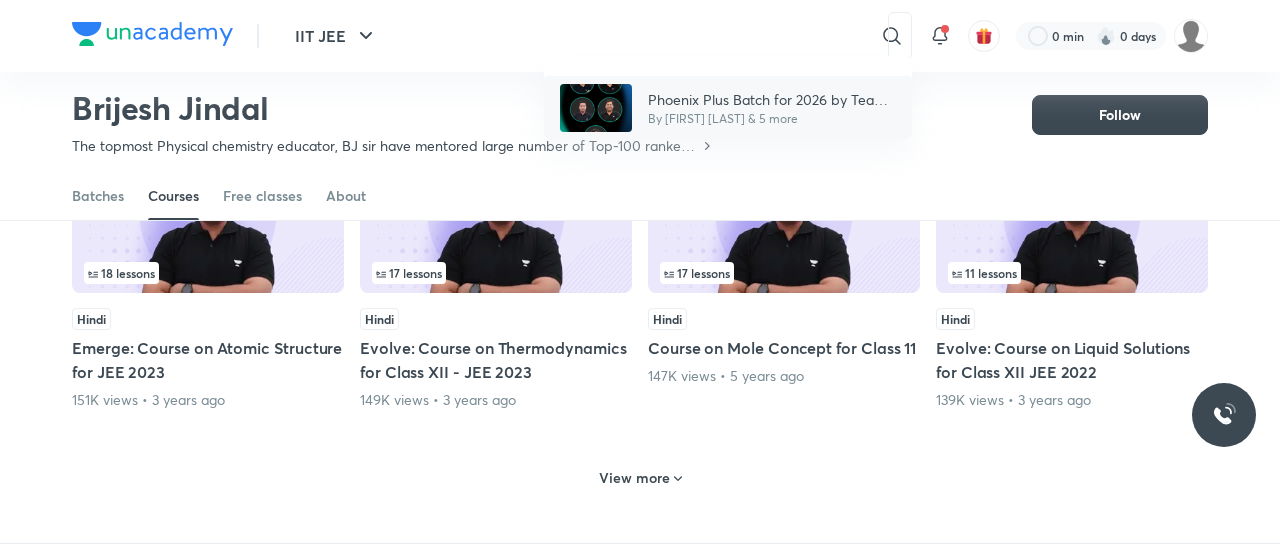 click on "By Vineet Loomba & 5 more" at bounding box center [772, 119] 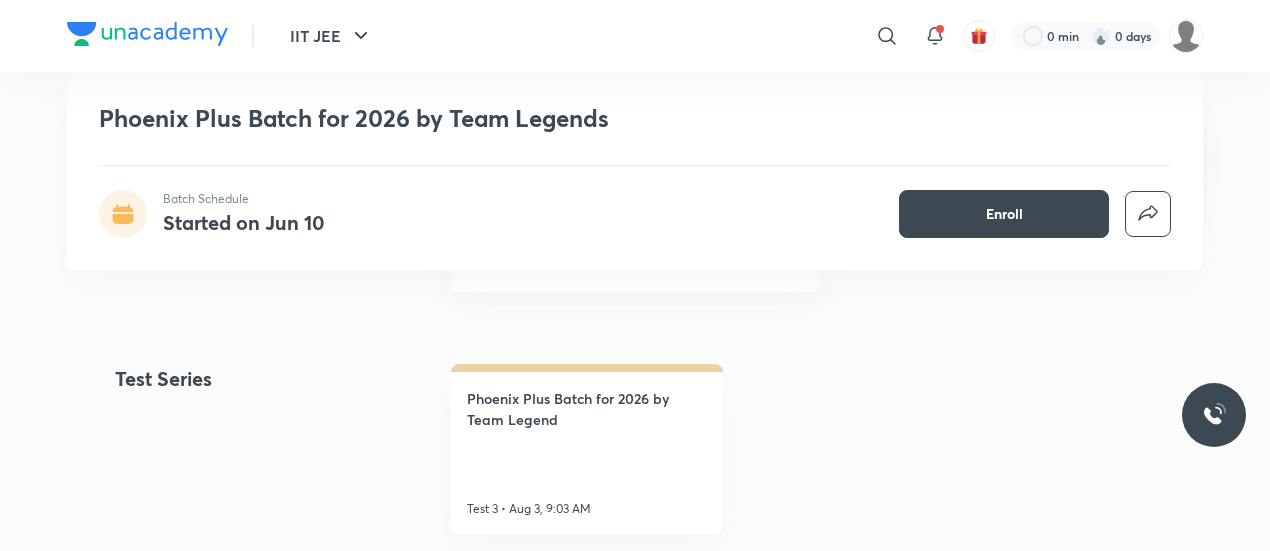 scroll, scrollTop: 952, scrollLeft: 0, axis: vertical 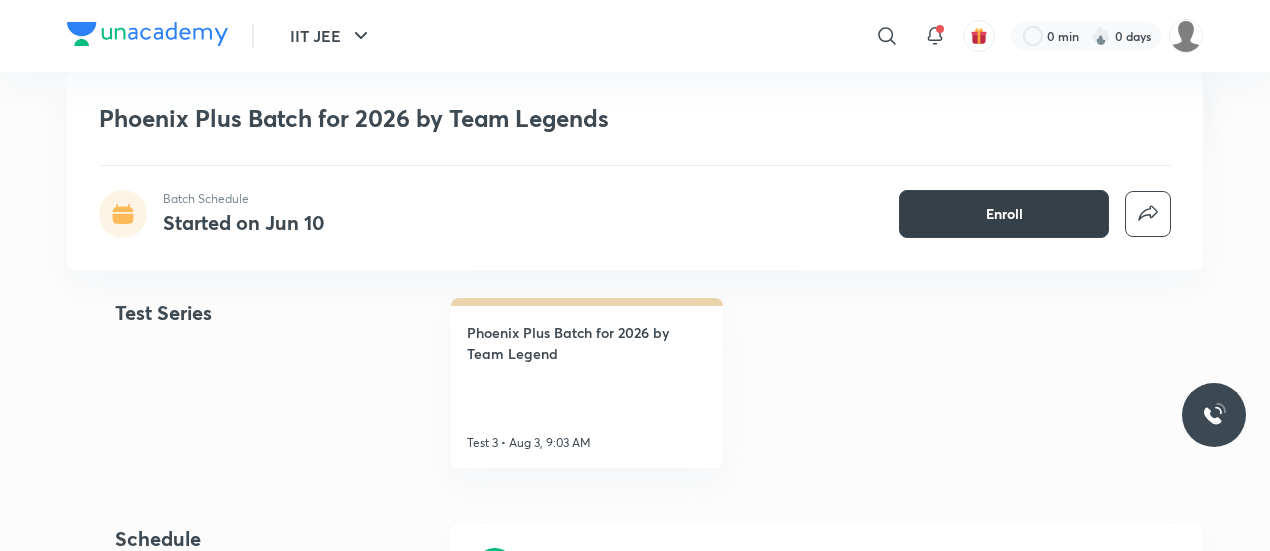 click on "Enroll" at bounding box center (1004, 214) 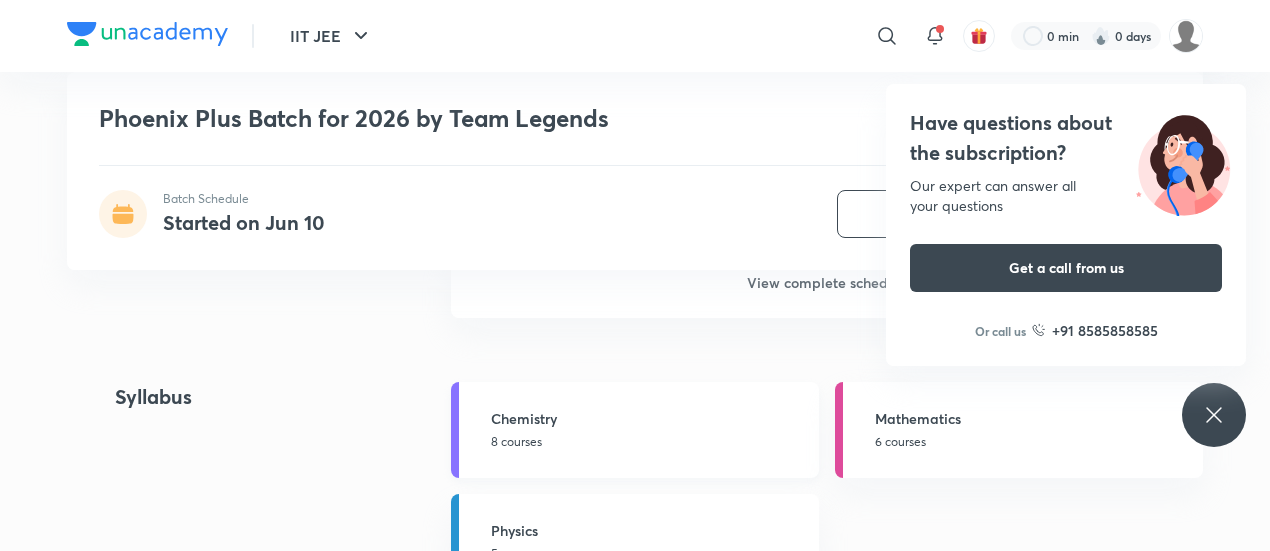 scroll, scrollTop: 2177, scrollLeft: 0, axis: vertical 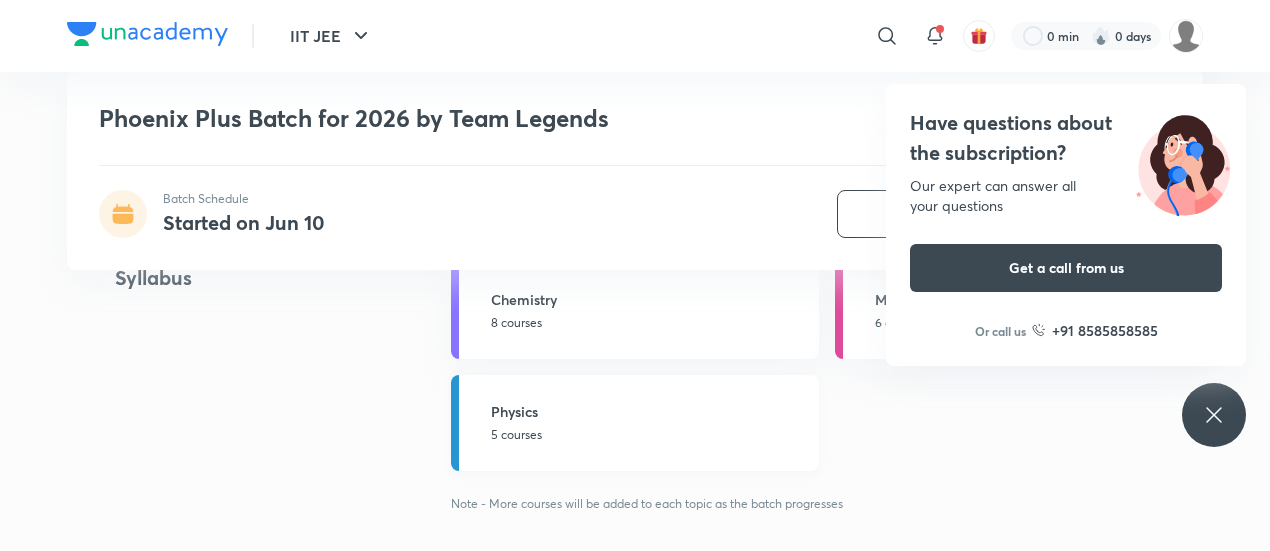 click on "Physics" at bounding box center [649, 411] 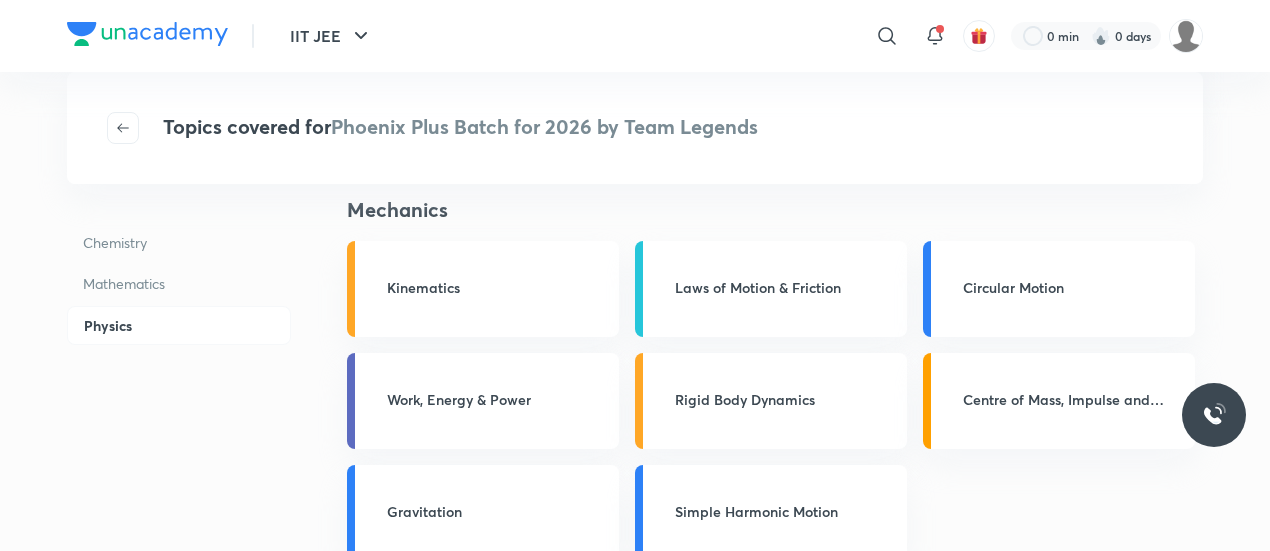 scroll, scrollTop: 470, scrollLeft: 0, axis: vertical 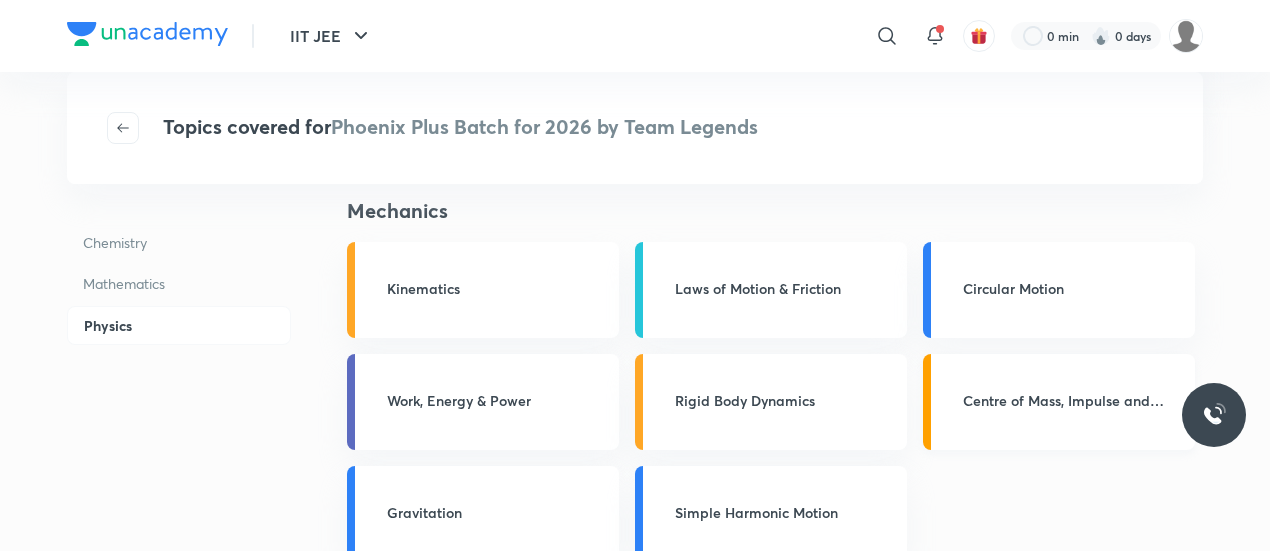 click on "Centre of Mass, Impulse and Collisions" at bounding box center [1073, 400] 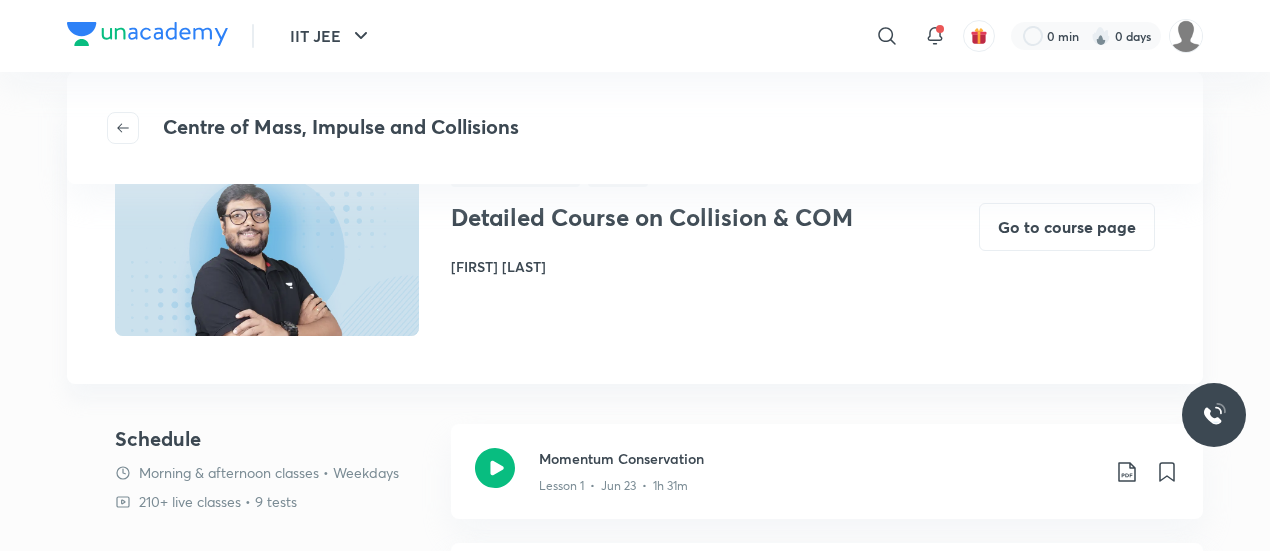 scroll, scrollTop: 40, scrollLeft: 0, axis: vertical 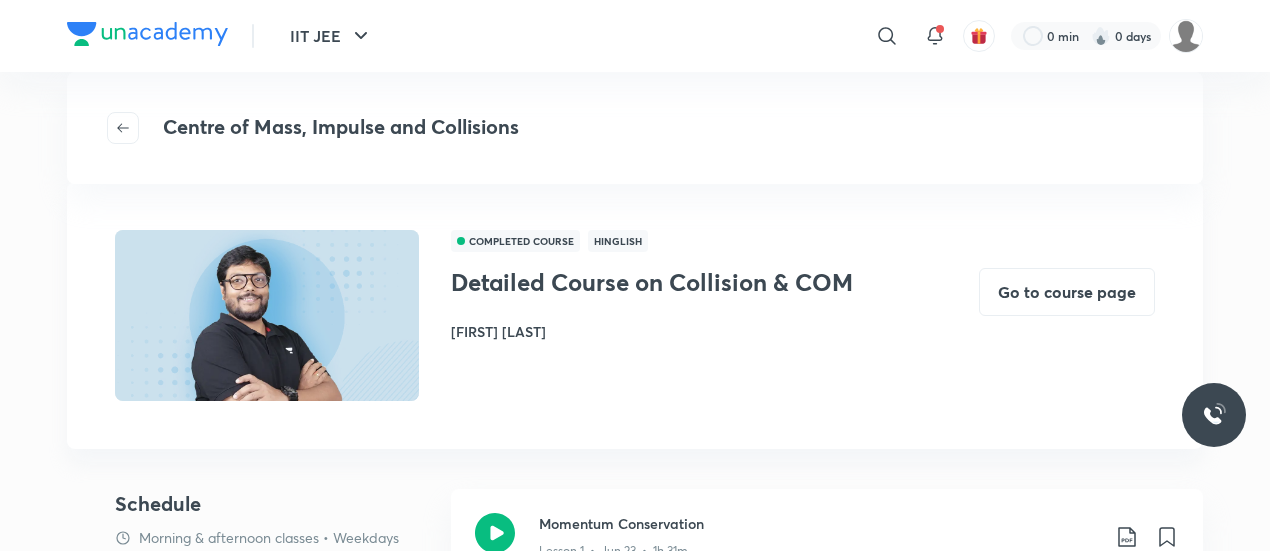 click at bounding box center (267, 315) 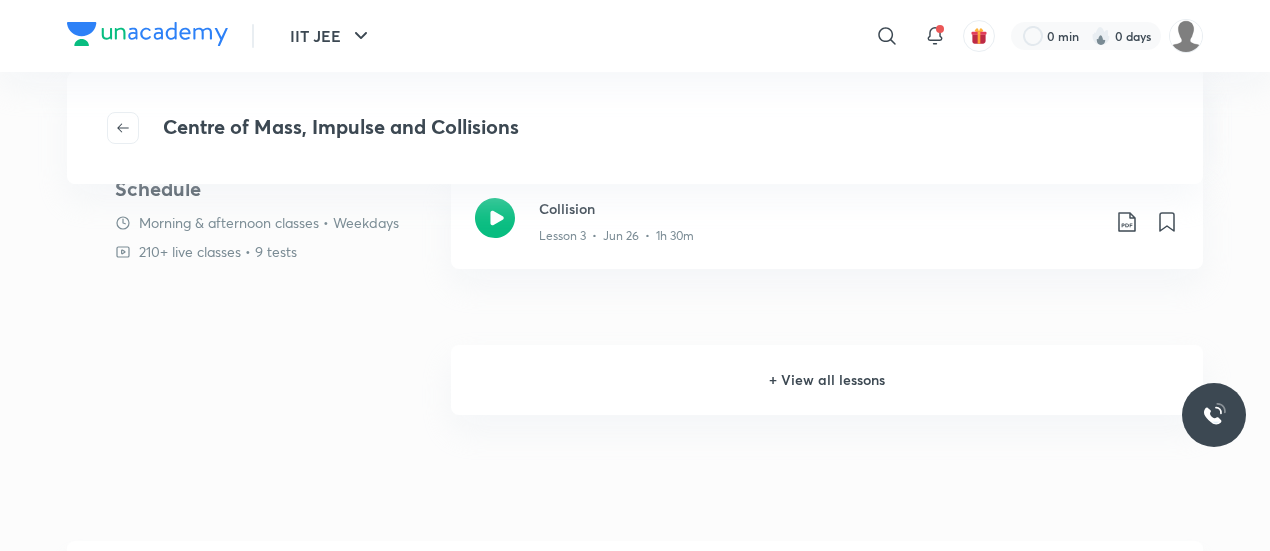 scroll, scrollTop: 594, scrollLeft: 0, axis: vertical 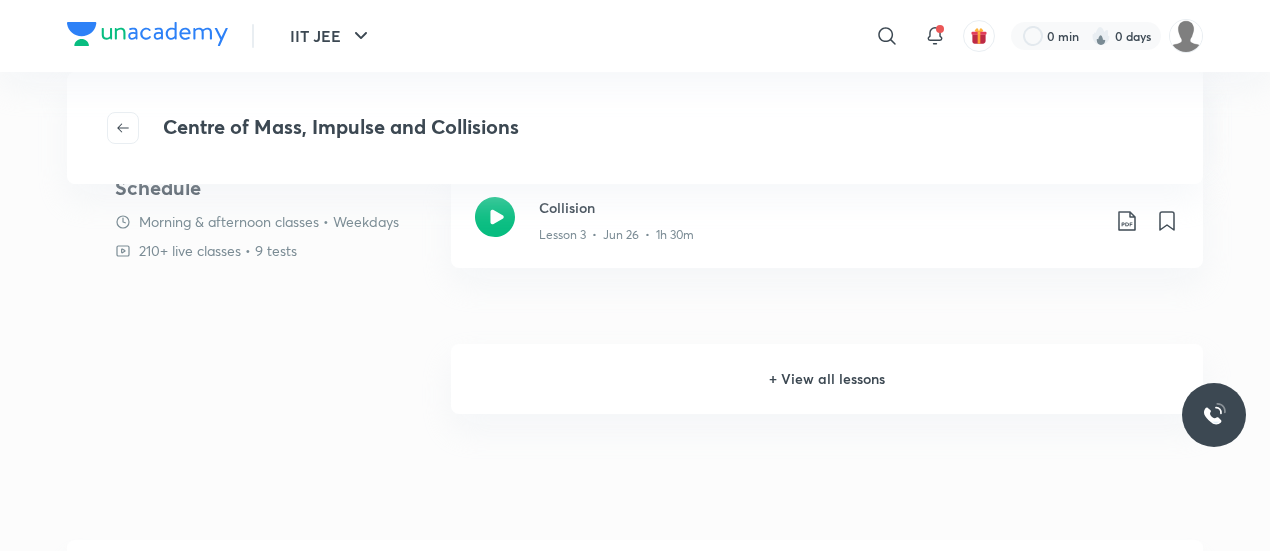 click on "+ View all lessons" at bounding box center (827, 379) 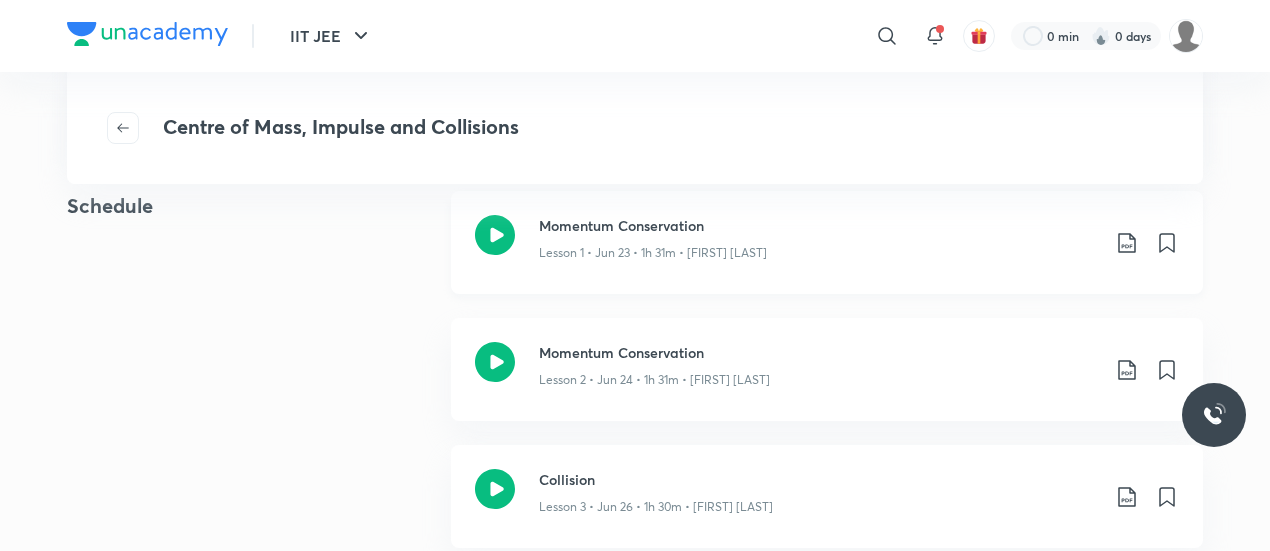 scroll, scrollTop: 316, scrollLeft: 0, axis: vertical 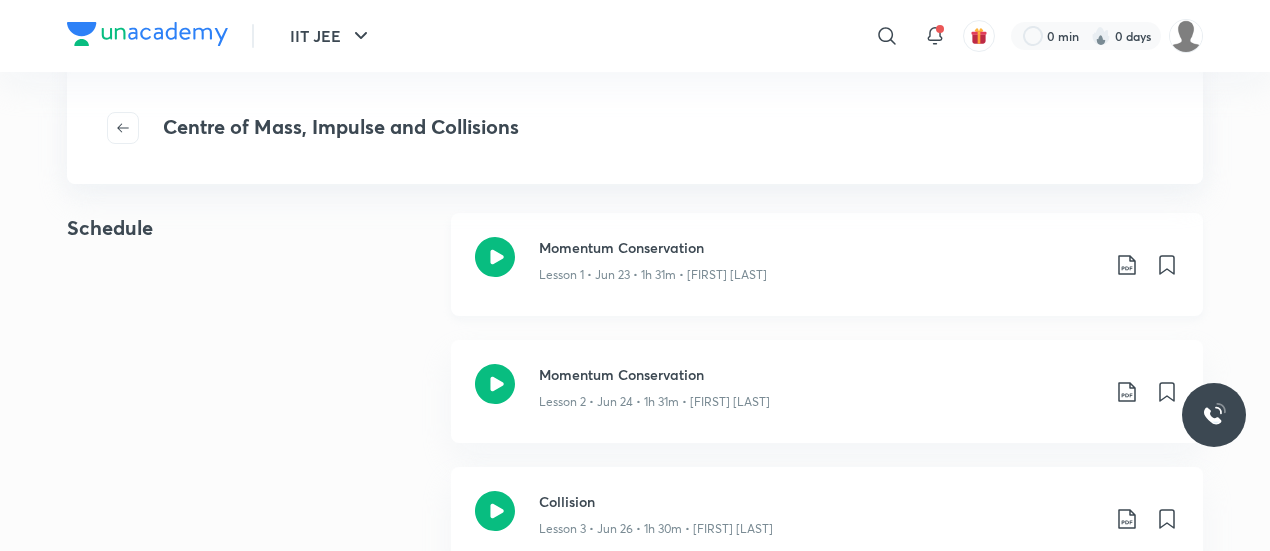 click on "Momentum Conservation Lesson 1  •  Jun 23  •  1h 31m   •  Pankaj Singh" at bounding box center (827, 264) 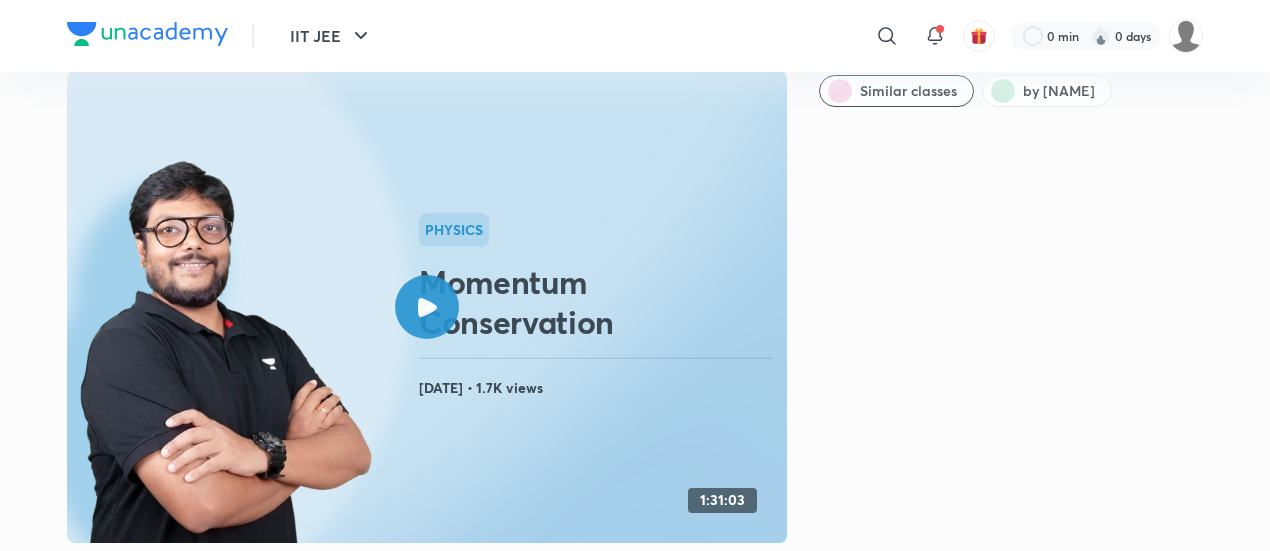 scroll, scrollTop: 73, scrollLeft: 0, axis: vertical 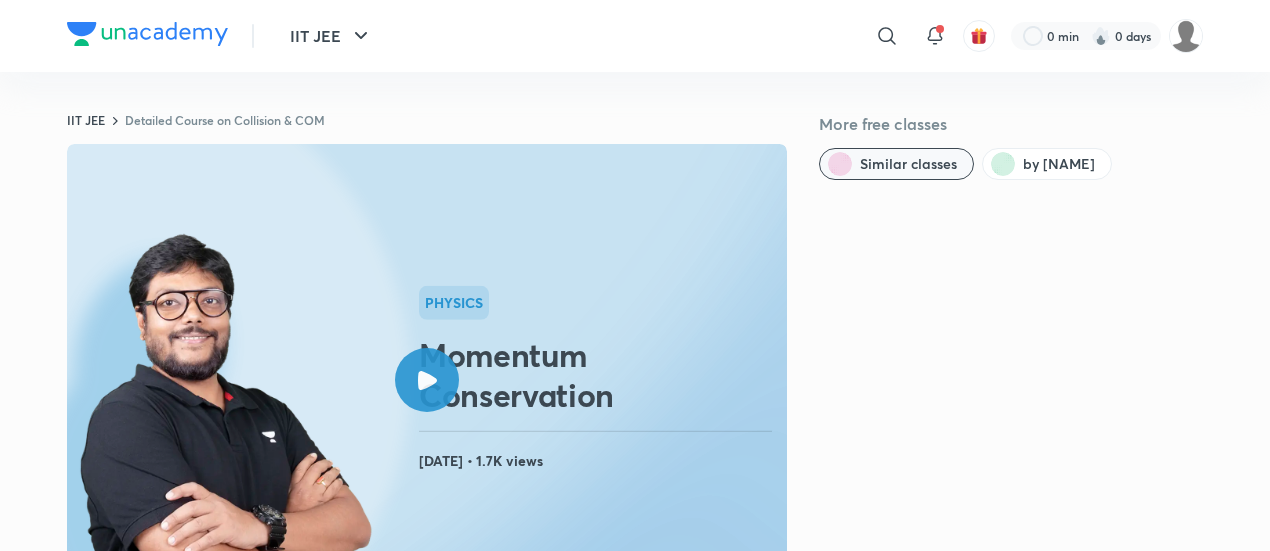 click on "Similar classes" at bounding box center [908, 164] 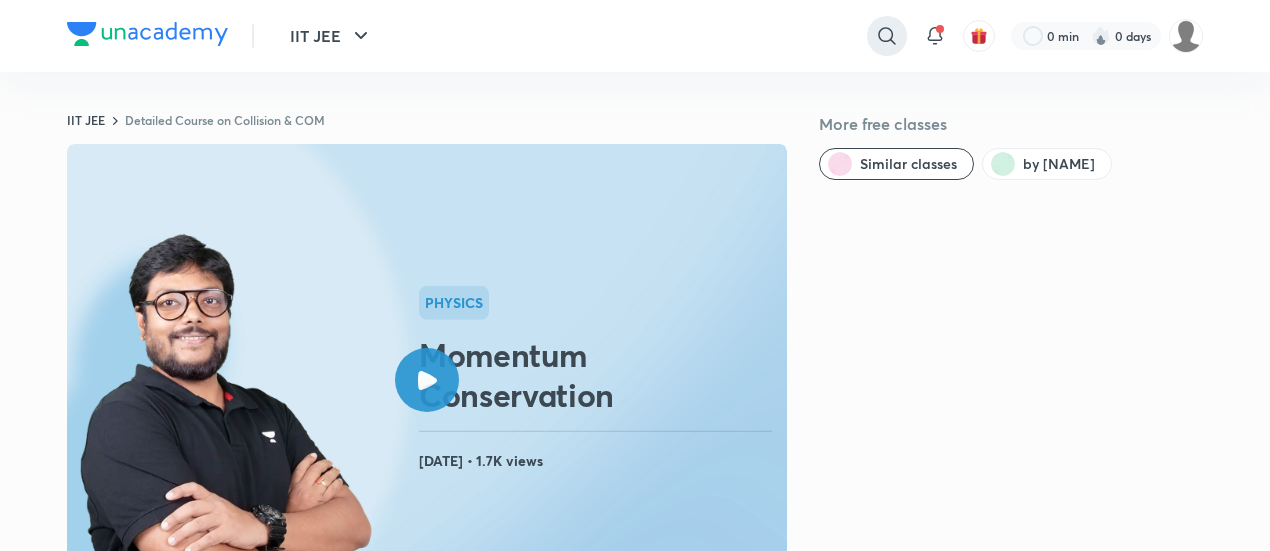 click 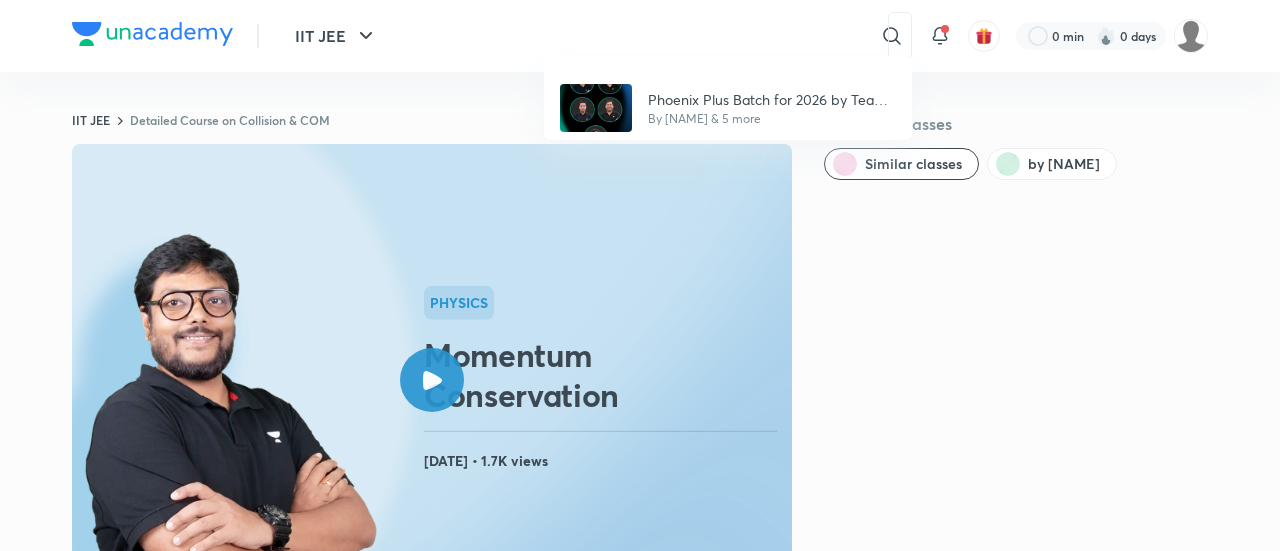 click on "Phoenix Plus Batch for 2026 by Team Legends By [FIRST] [LAST] & 5 more" at bounding box center [640, 275] 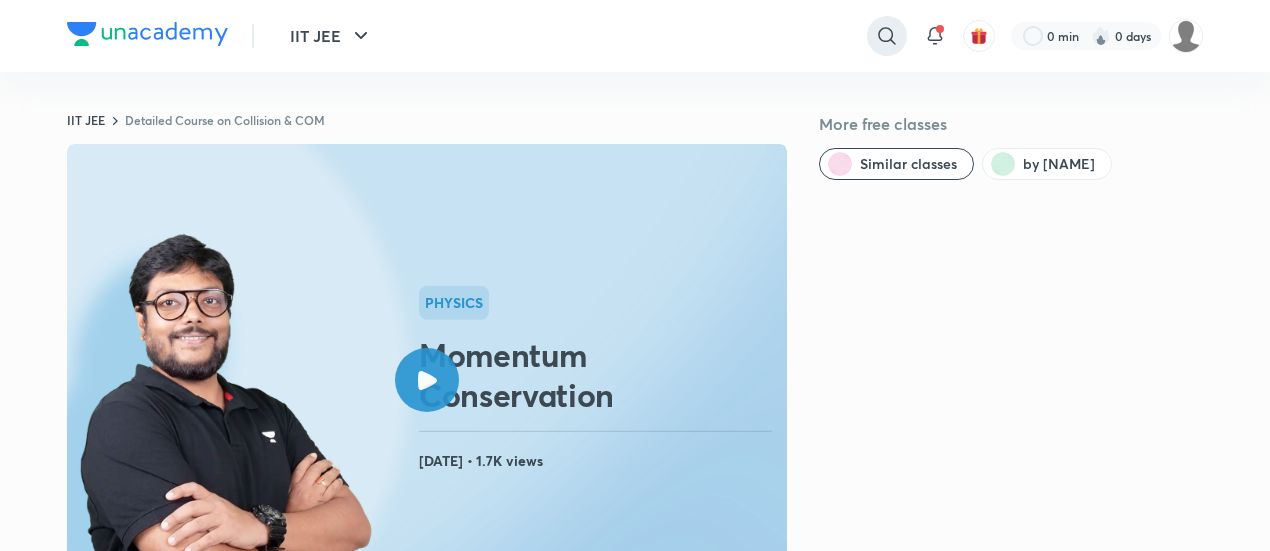 click 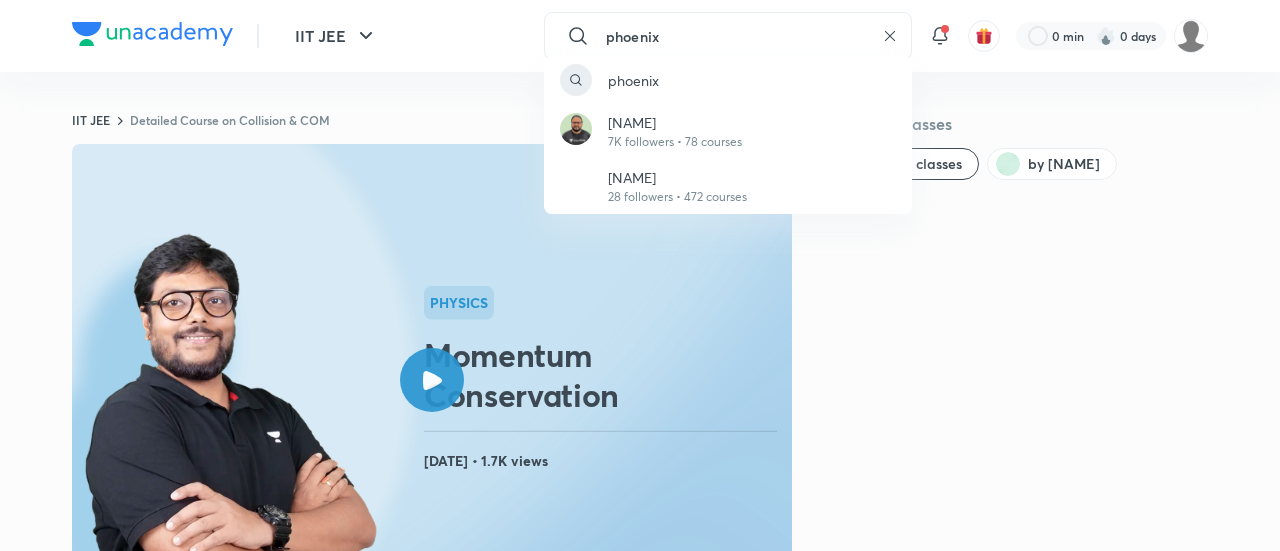 type on "phoenix" 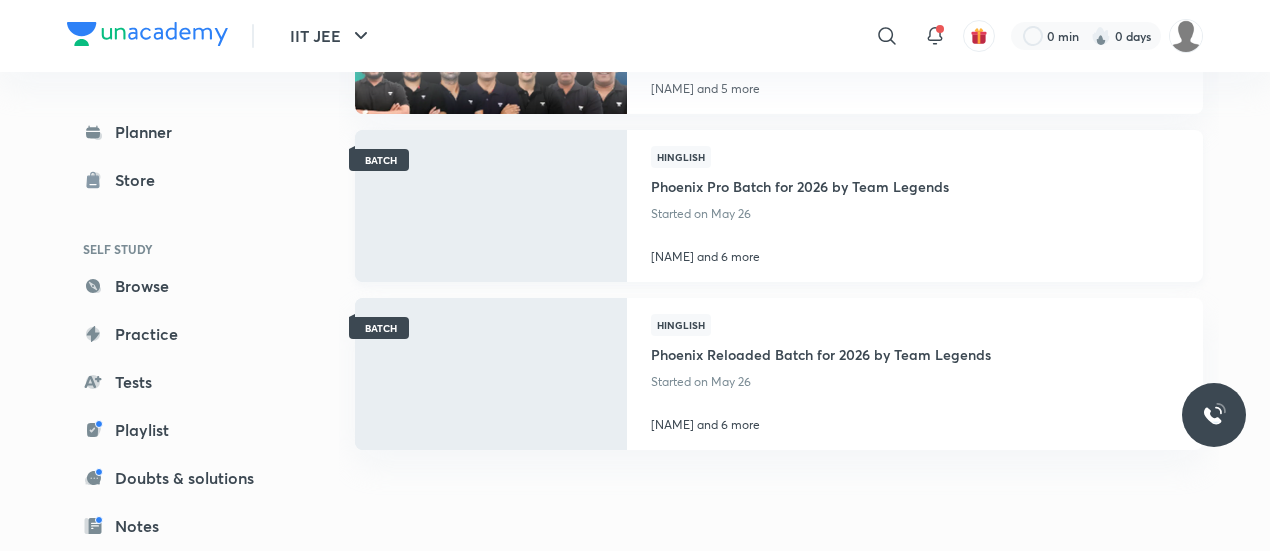 scroll, scrollTop: 622, scrollLeft: 0, axis: vertical 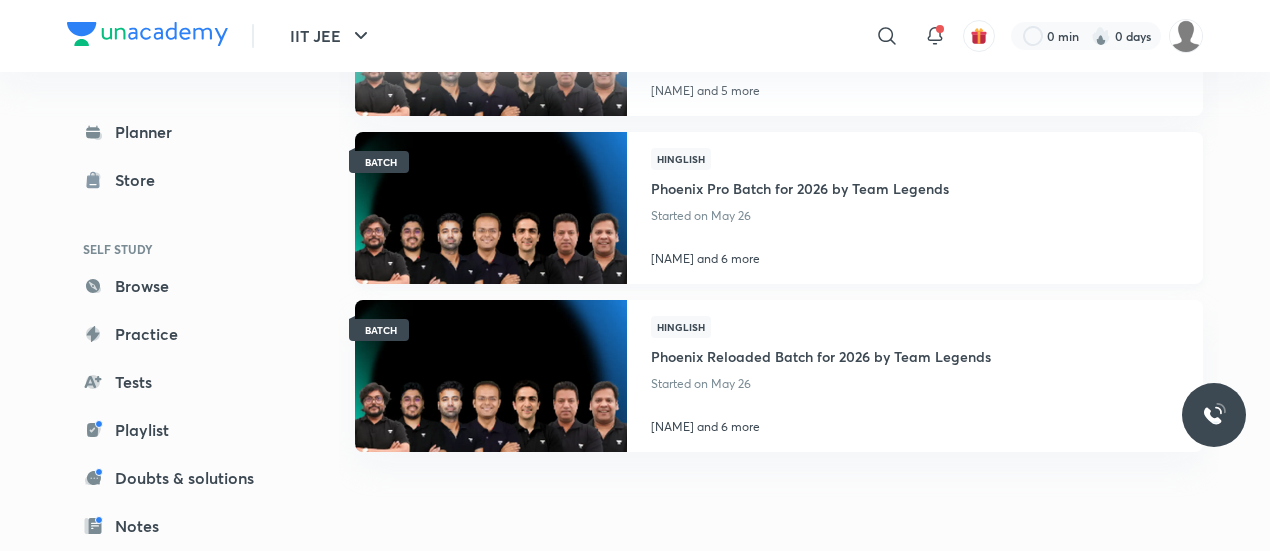 click at bounding box center (490, 207) 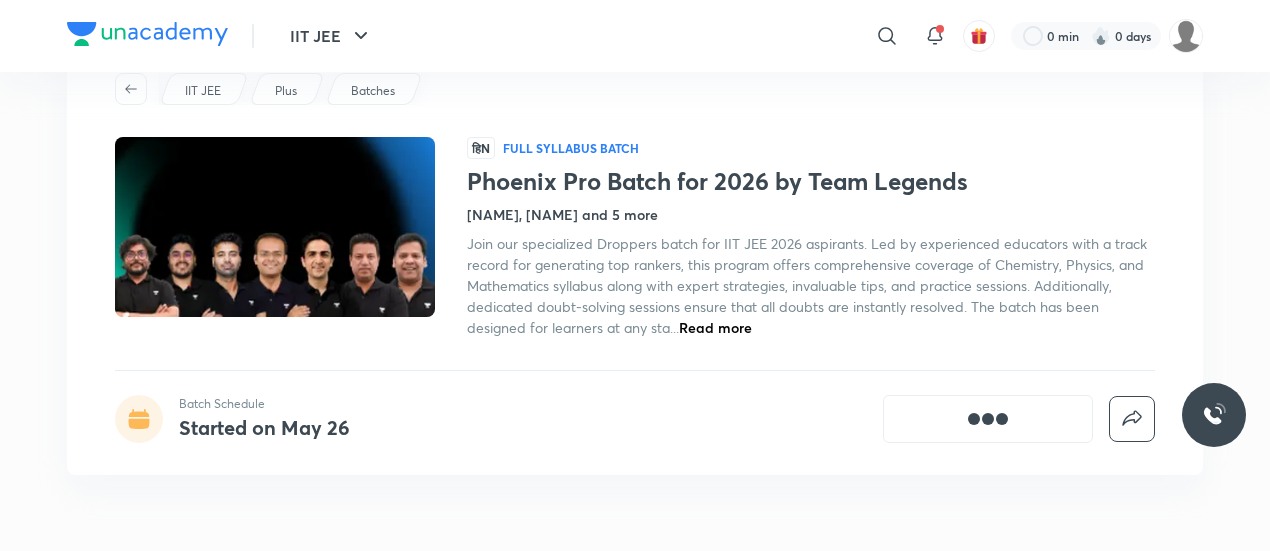 scroll, scrollTop: 98, scrollLeft: 0, axis: vertical 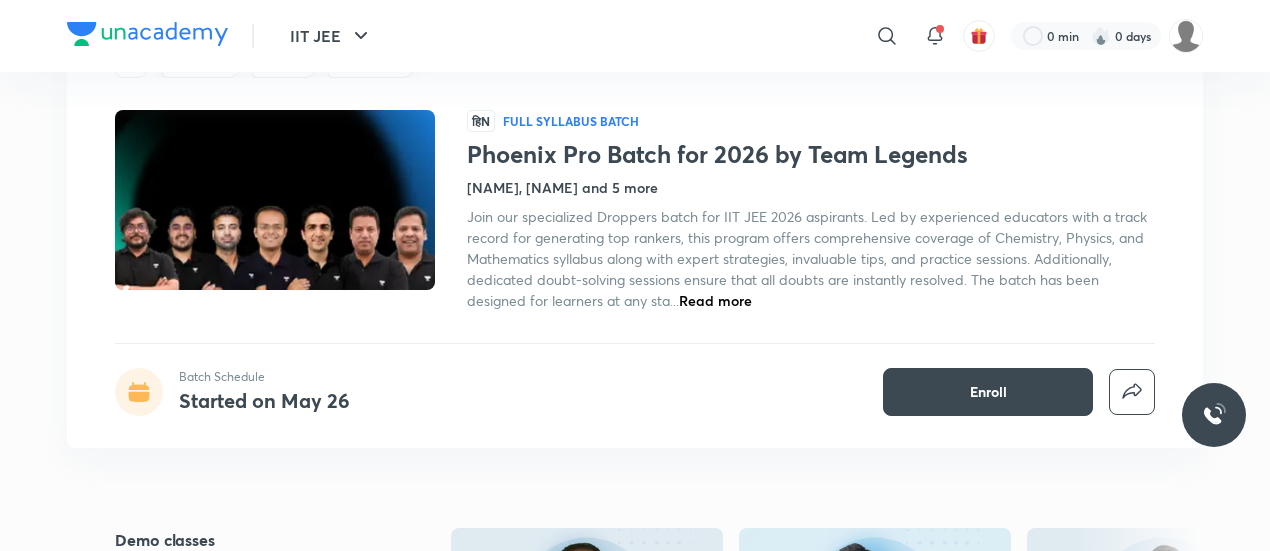 click on "Read more" at bounding box center [715, 300] 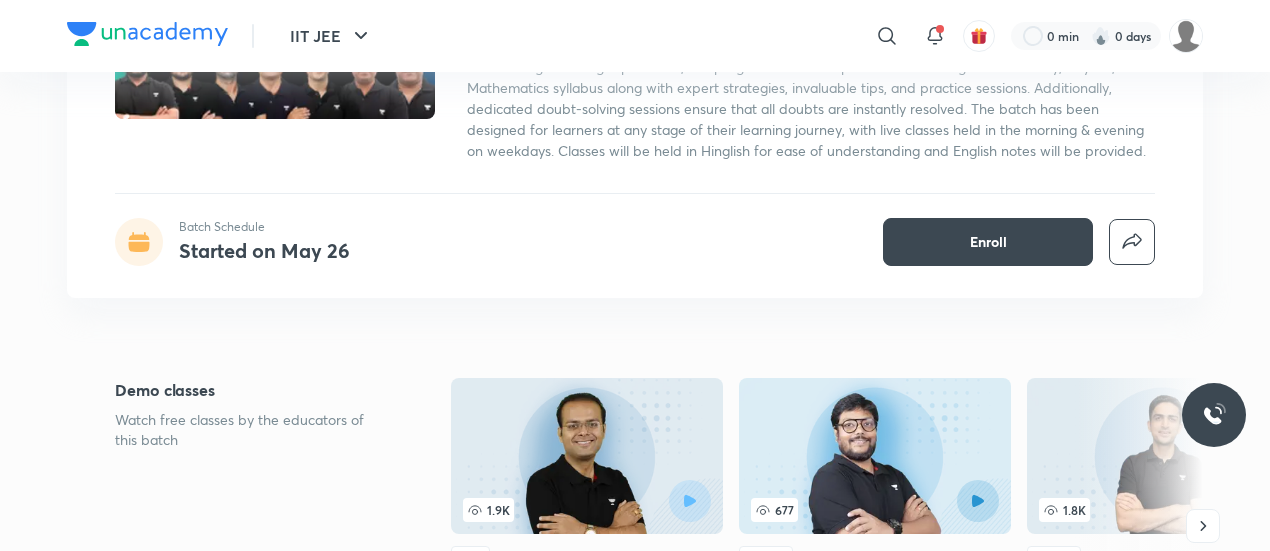scroll, scrollTop: 270, scrollLeft: 0, axis: vertical 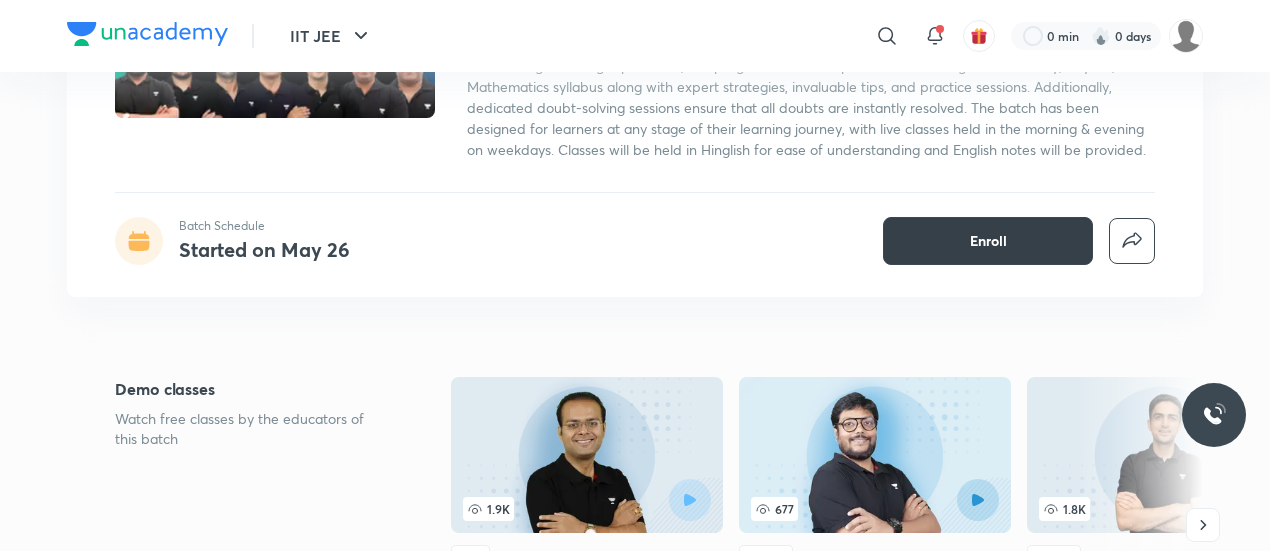 click on "Enroll" at bounding box center (988, 241) 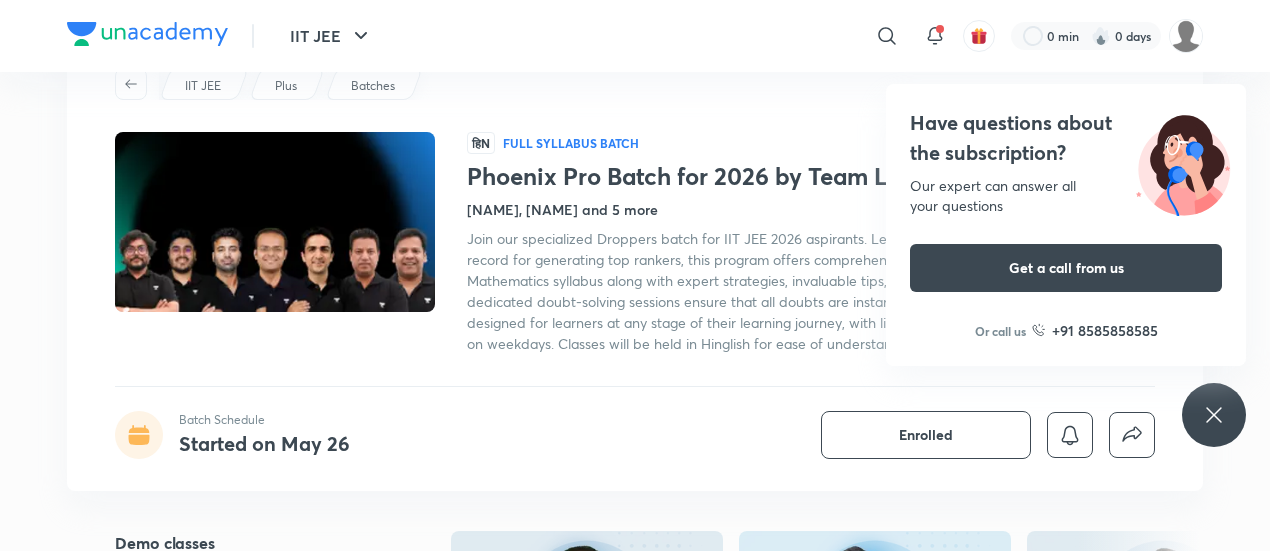 scroll, scrollTop: 0, scrollLeft: 0, axis: both 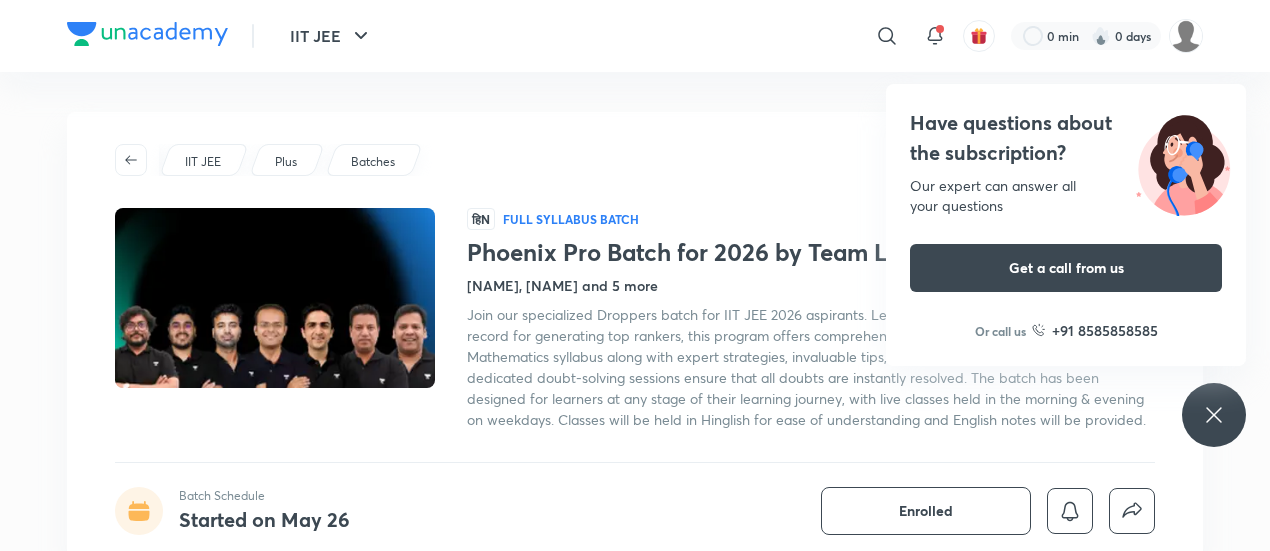 click on "Join our specialized Droppers batch for IIT JEE 2026 aspirants. Led by experienced educators with a track record for generating top rankers, this program offers comprehensive coverage of Chemistry, Physics, and Mathematics syllabus along with expert strategies, invaluable tips, and practice sessions. Additionally, dedicated doubt-solving sessions ensure that all doubts are instantly resolved. The batch has been designed for learners at any stage of their learning journey, with live classes held in the morning & evening on weekdays. Classes will be held in Hinglish for ease of understanding and English notes will be provided." at bounding box center (807, 367) 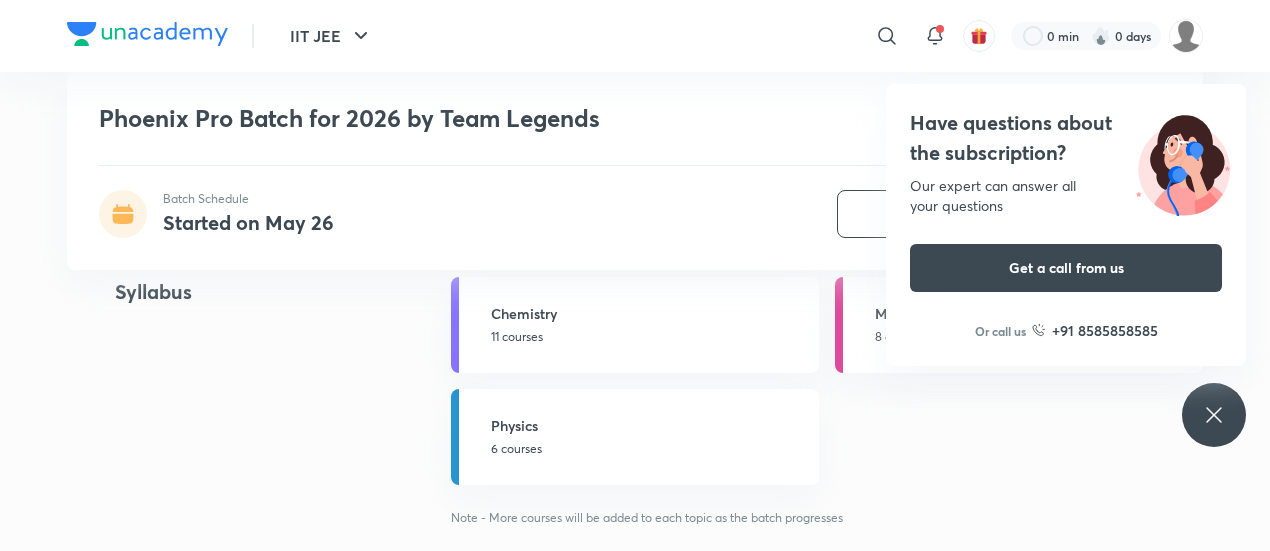 scroll, scrollTop: 2183, scrollLeft: 0, axis: vertical 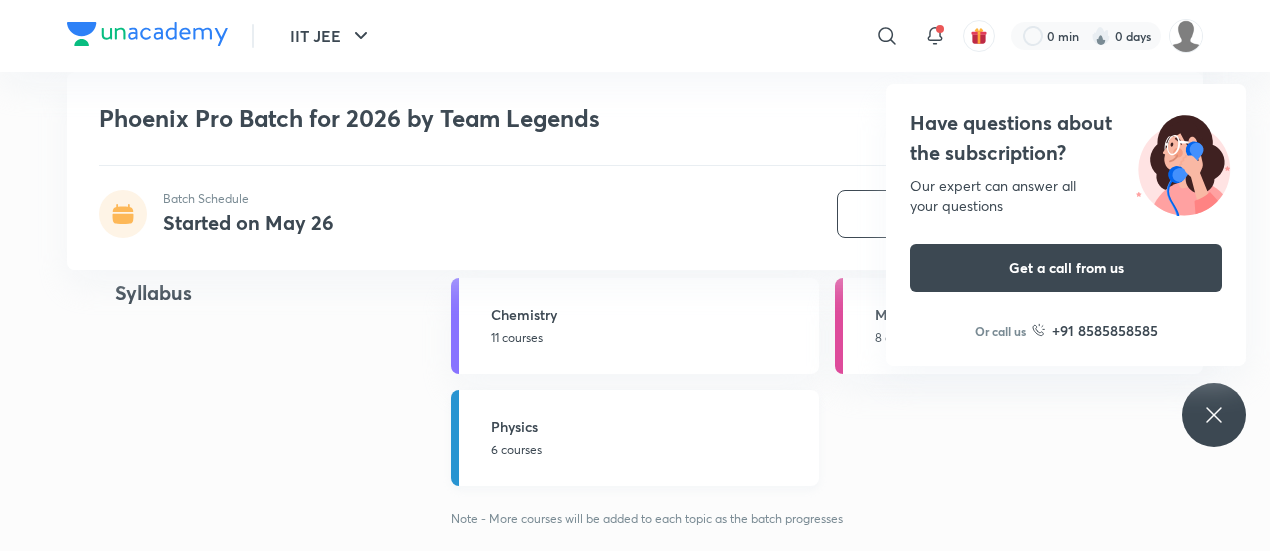 click on "6 courses" at bounding box center [649, 450] 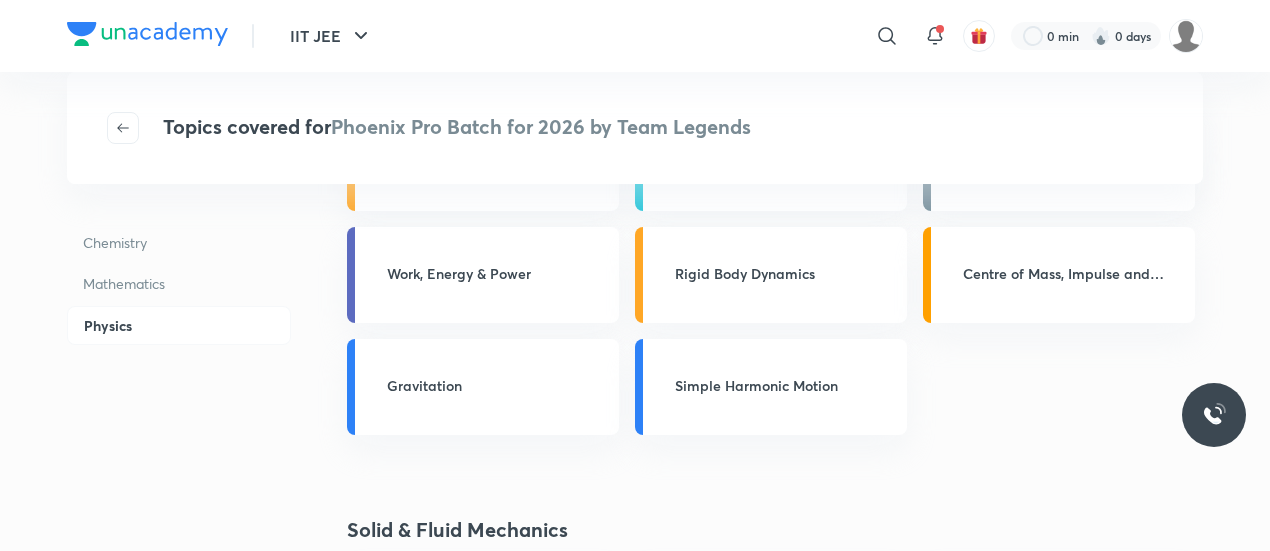 scroll, scrollTop: 604, scrollLeft: 0, axis: vertical 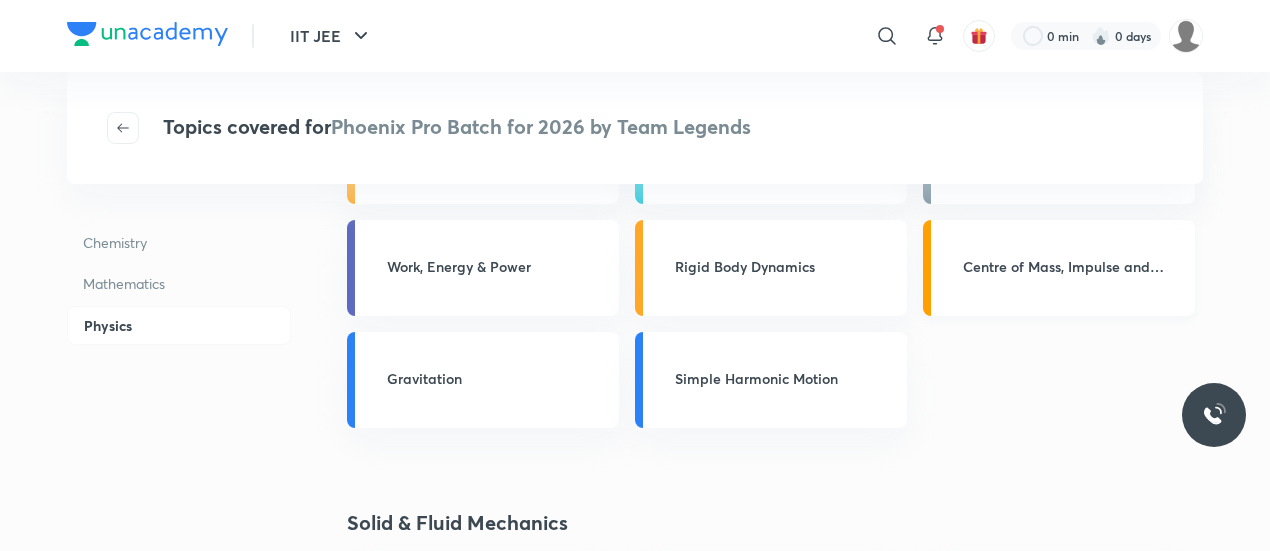 click on "Centre of Mass, Impulse and Collisions" at bounding box center (1073, 268) 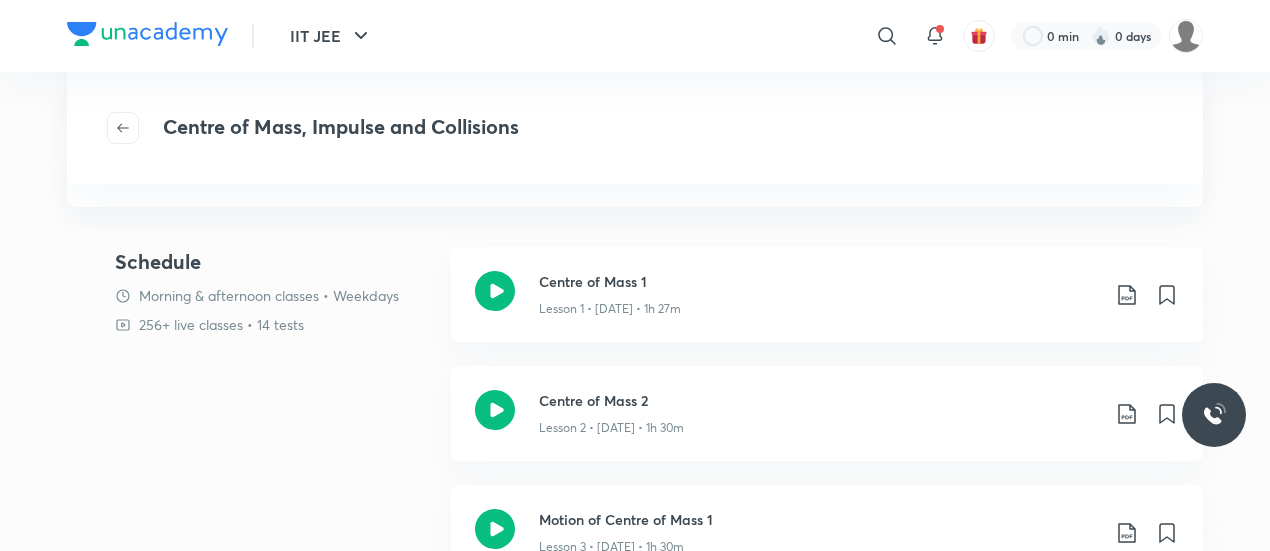 scroll, scrollTop: 1463, scrollLeft: 0, axis: vertical 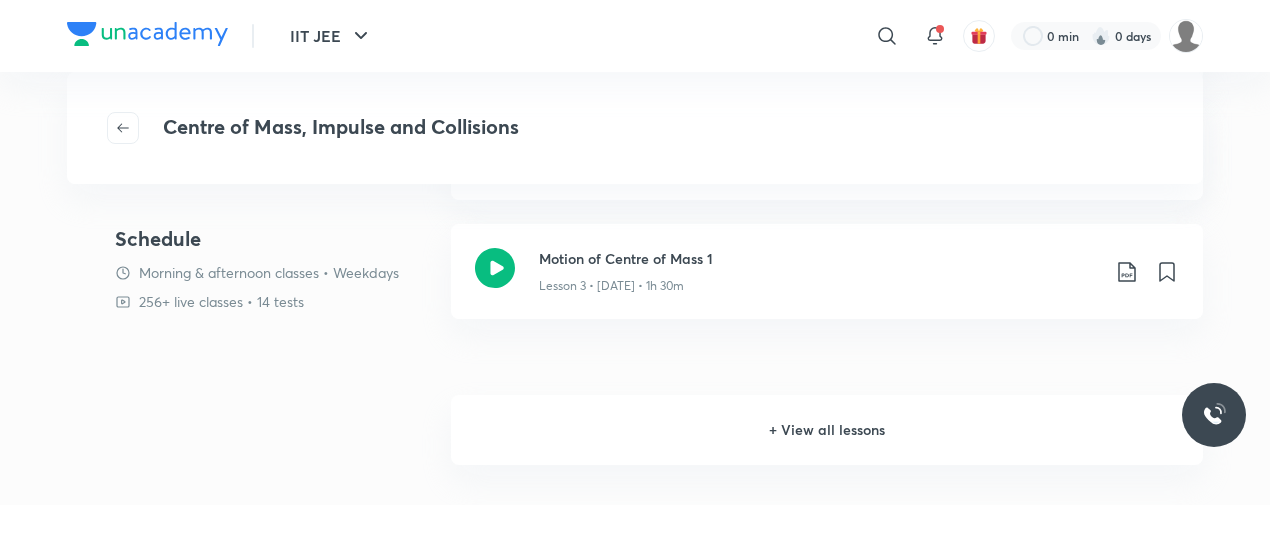 click on "+ View all lessons" at bounding box center (827, 430) 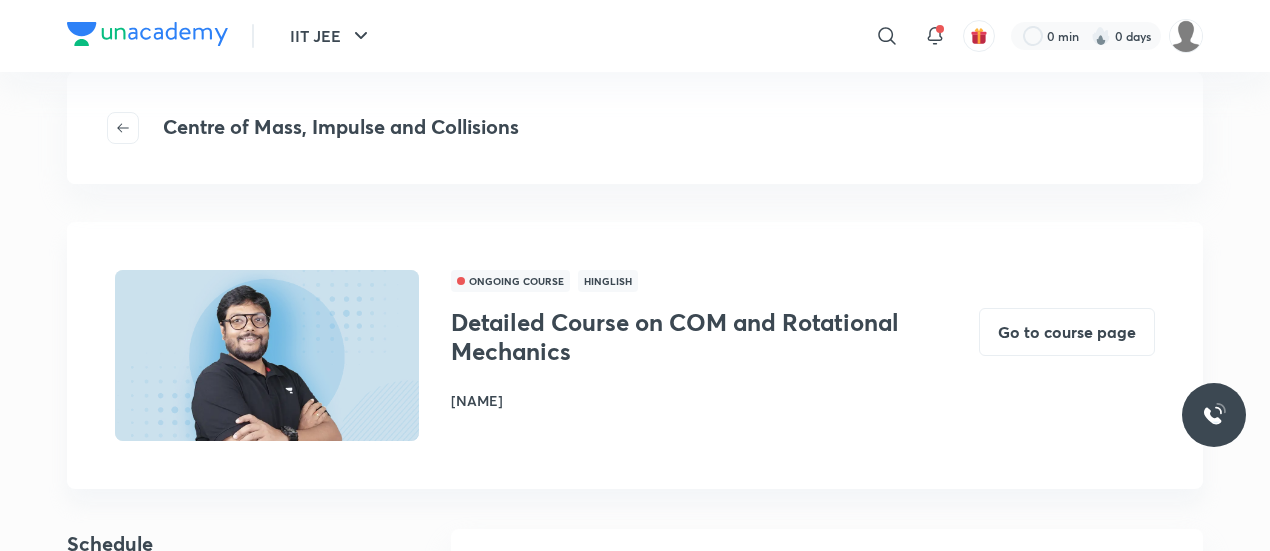 click on "ONGOING COURSE Hinglish Detailed Course on COM and Rotational Mechanics Pankaj Singh Go to course page" at bounding box center (635, 355) 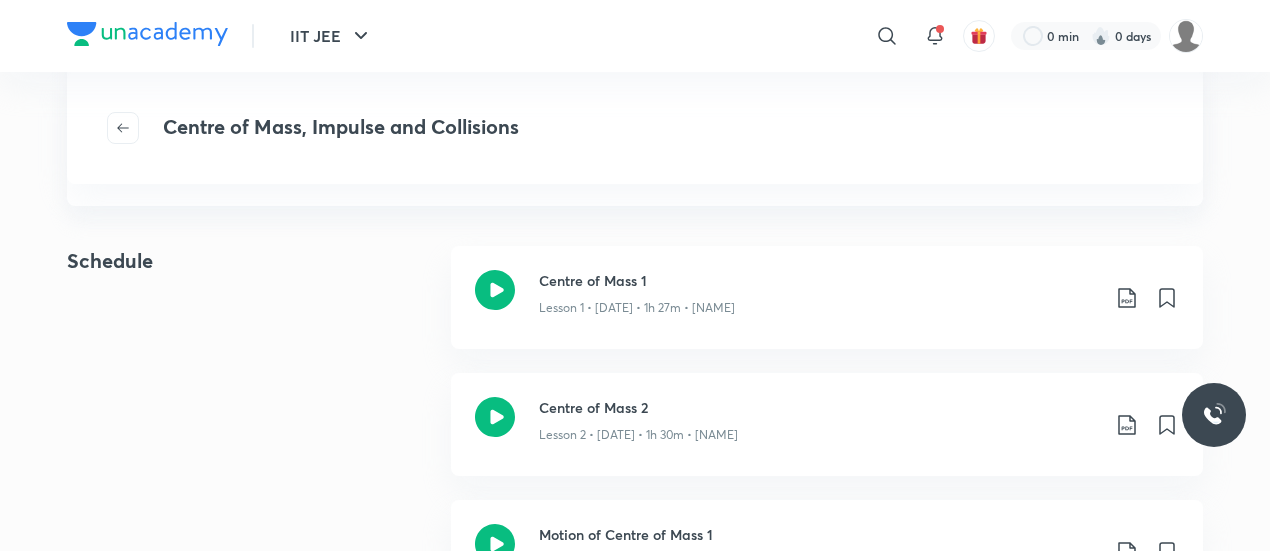 scroll, scrollTop: 285, scrollLeft: 0, axis: vertical 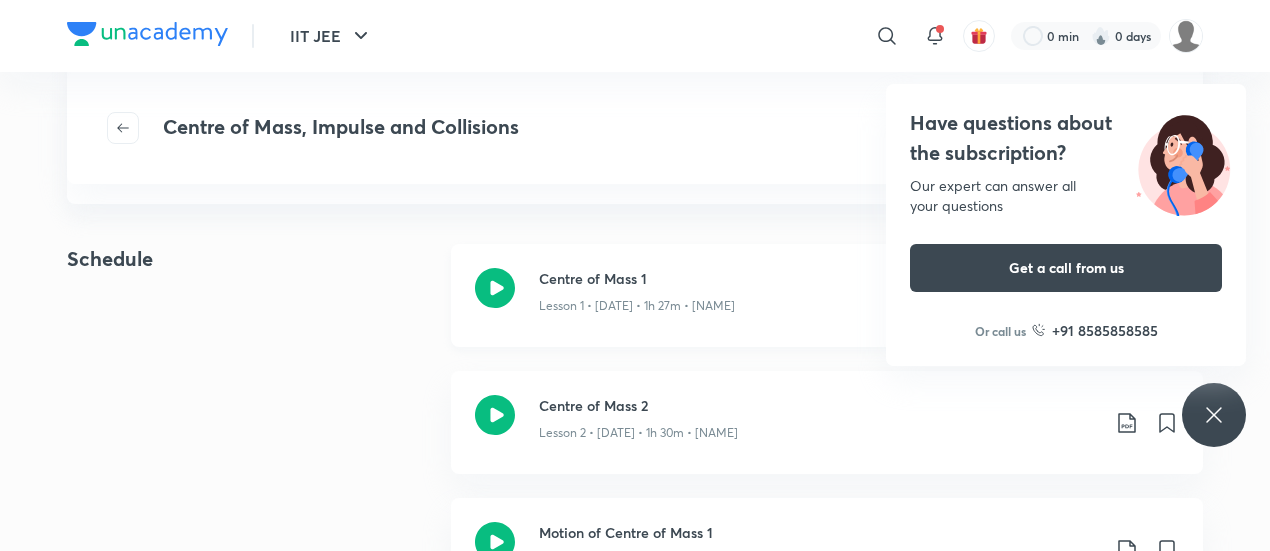 click 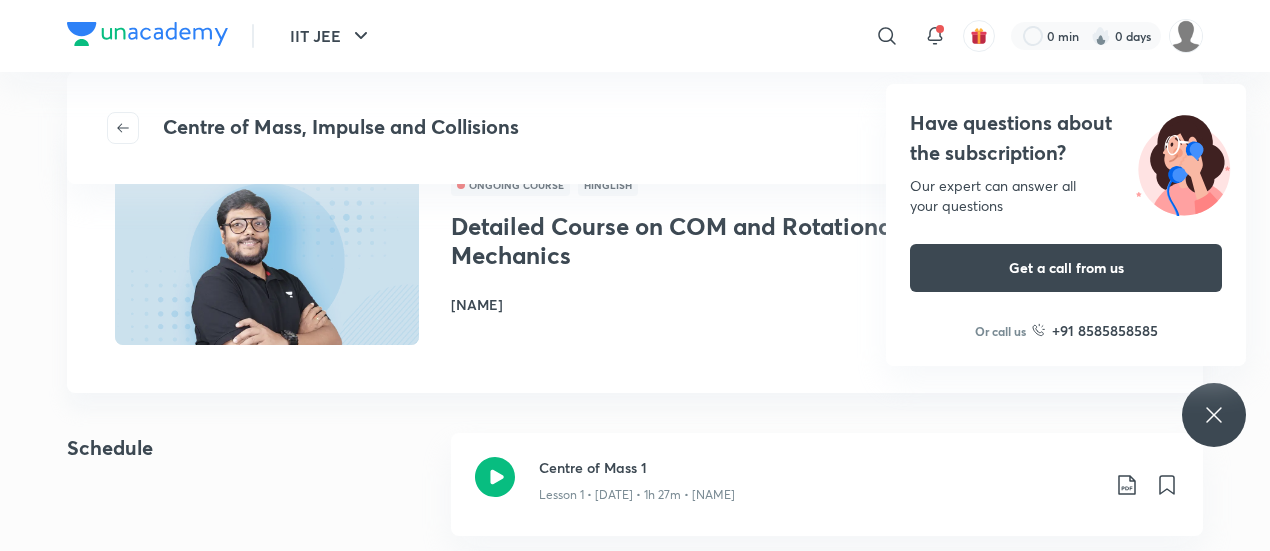 scroll, scrollTop: 0, scrollLeft: 0, axis: both 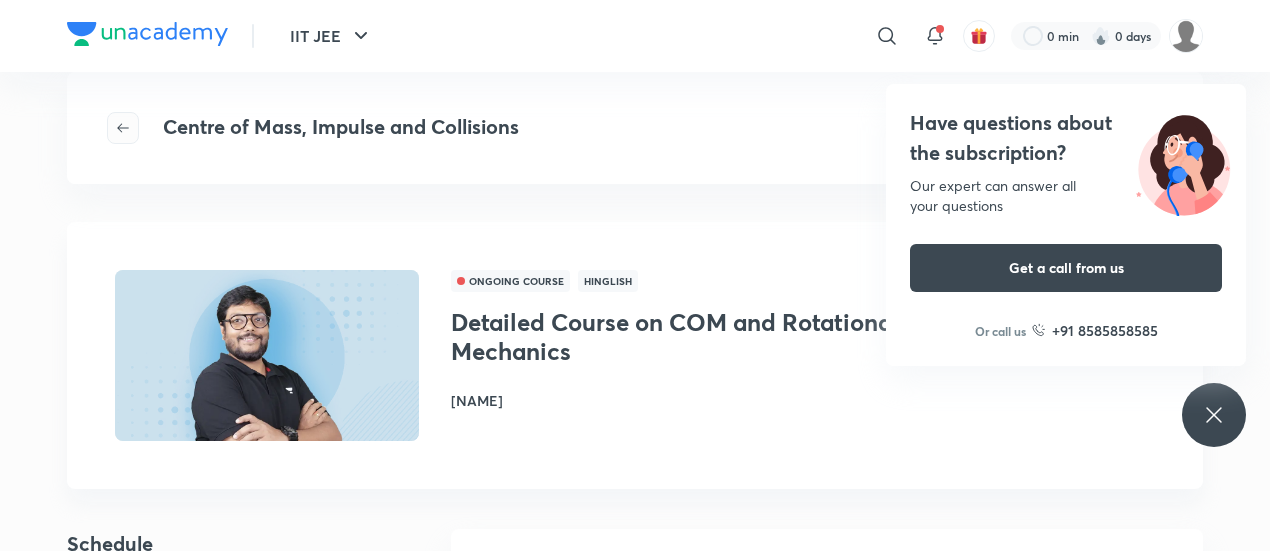 click 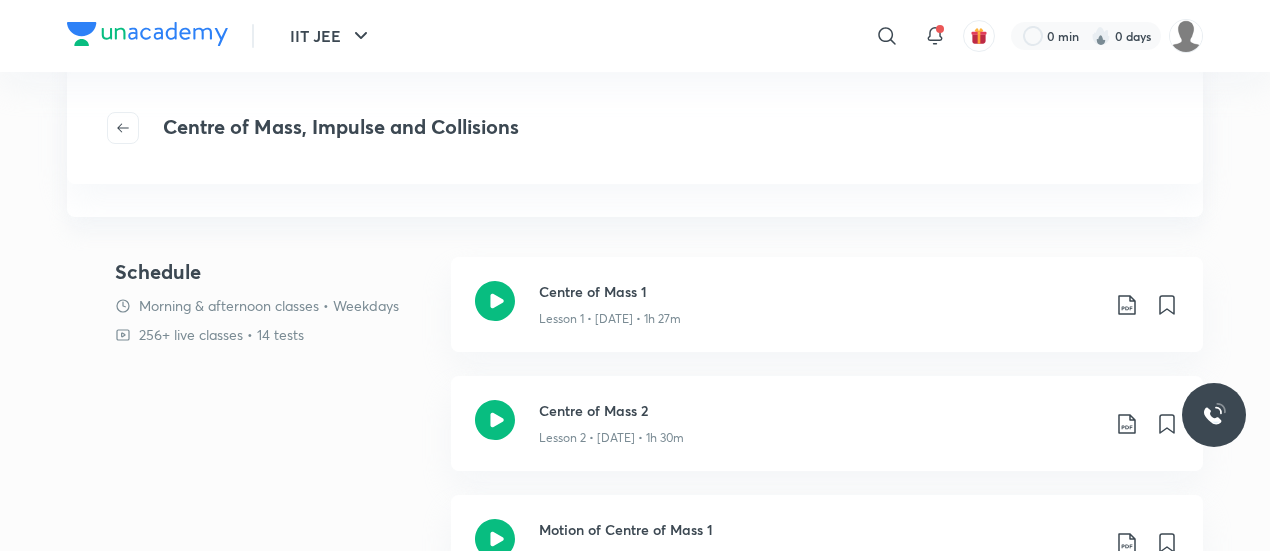 scroll, scrollTop: 0, scrollLeft: 0, axis: both 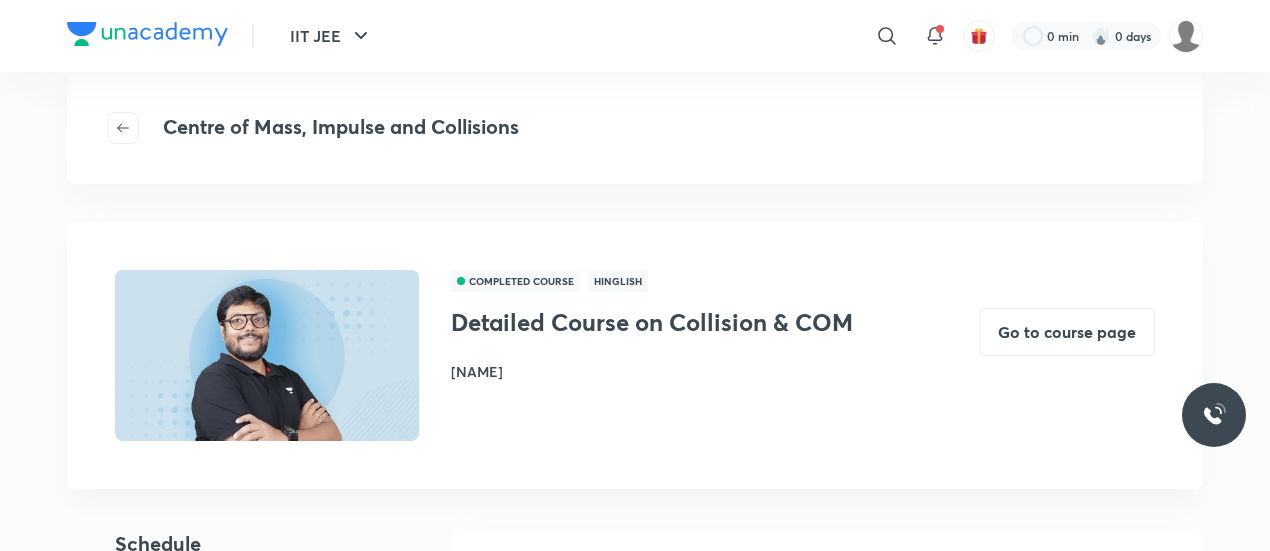click 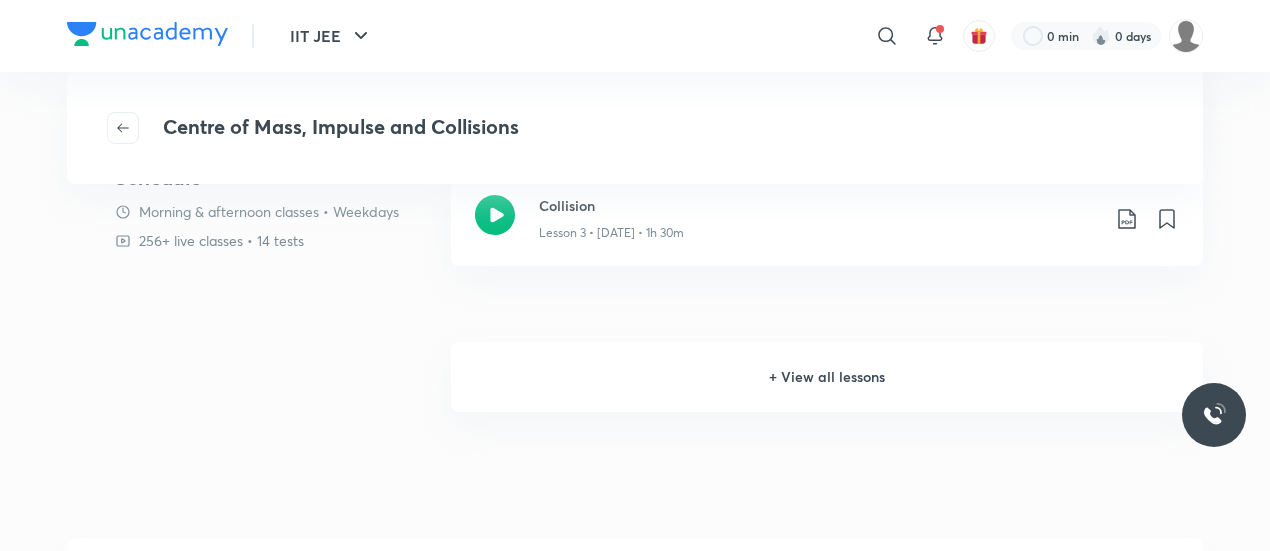 scroll, scrollTop: 0, scrollLeft: 0, axis: both 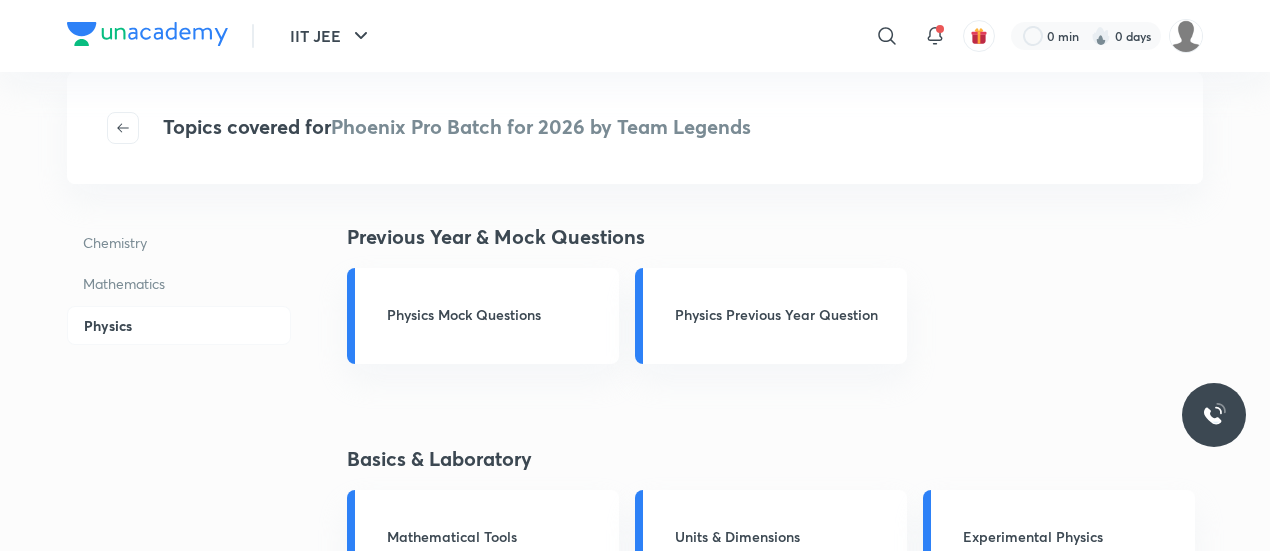 click 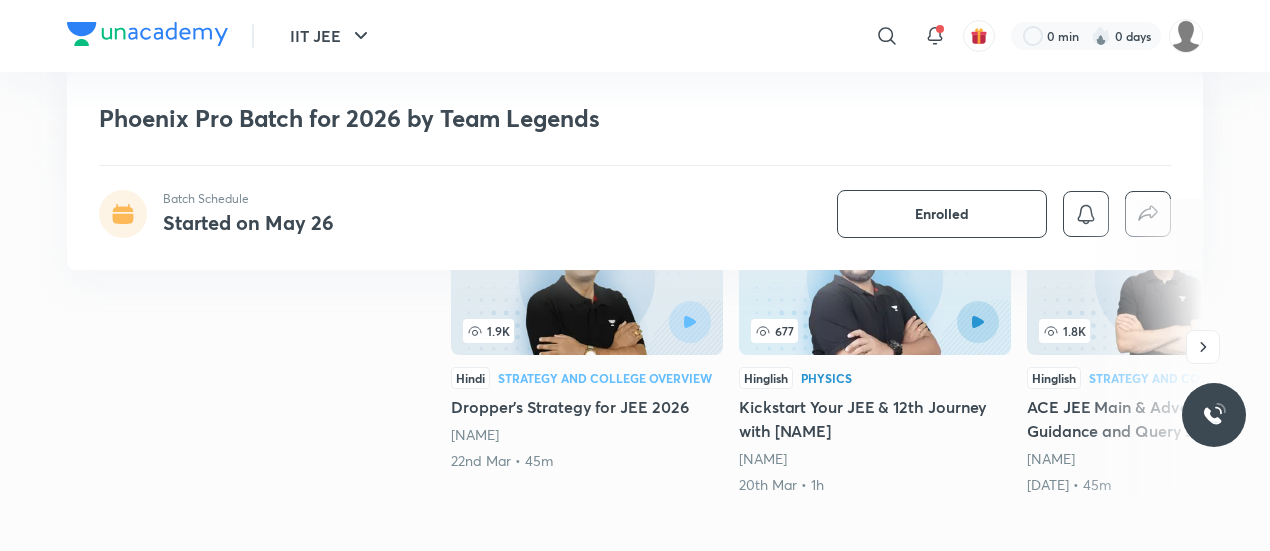 scroll, scrollTop: 389, scrollLeft: 0, axis: vertical 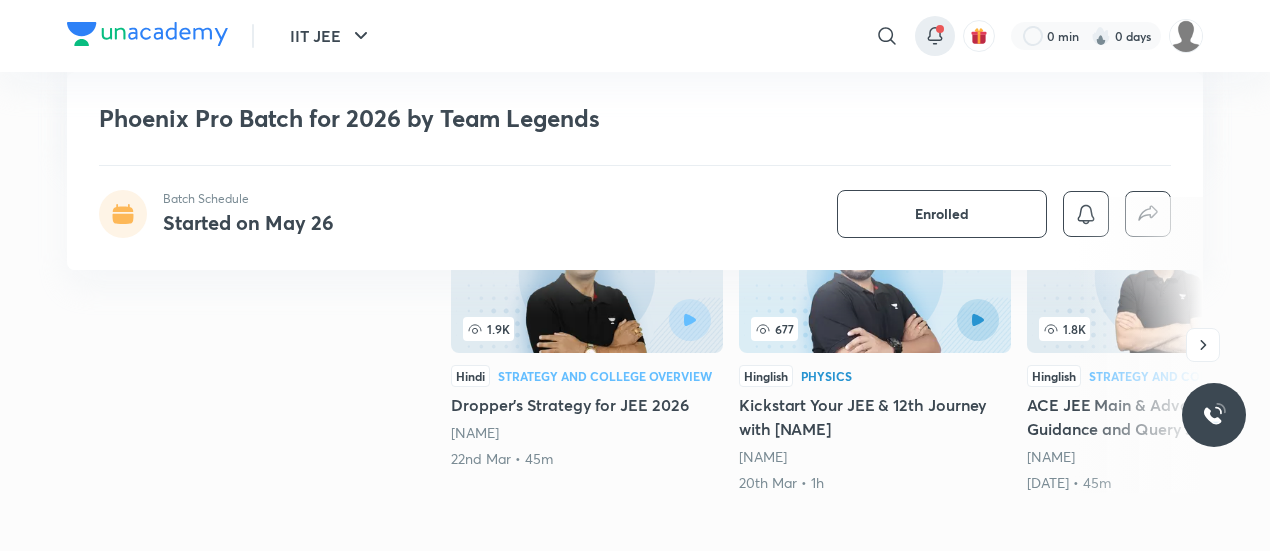click at bounding box center [940, 29] 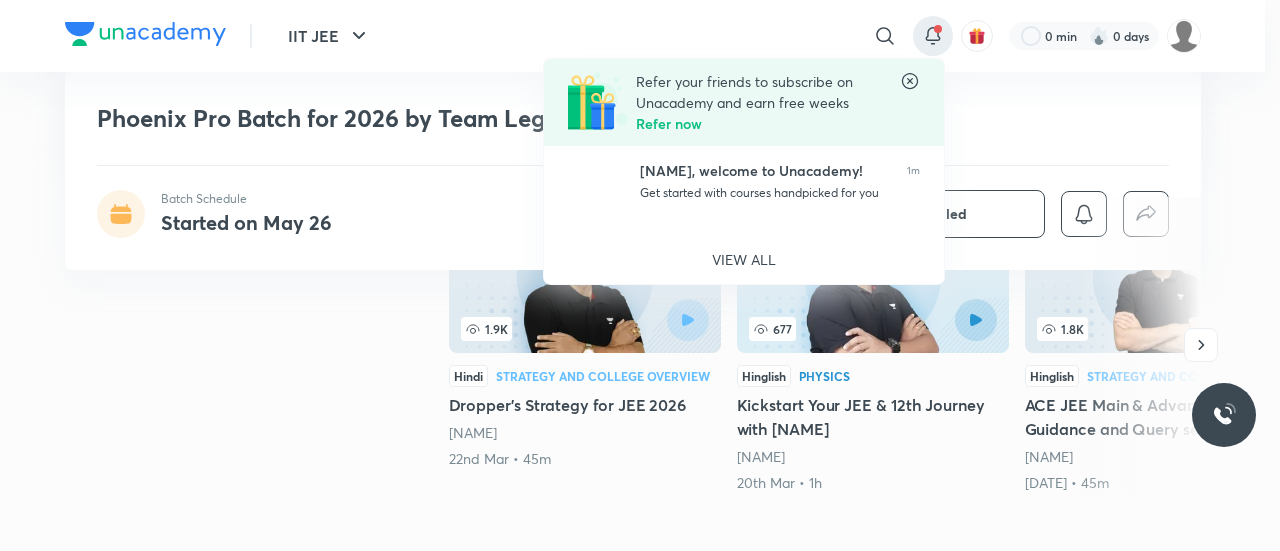click 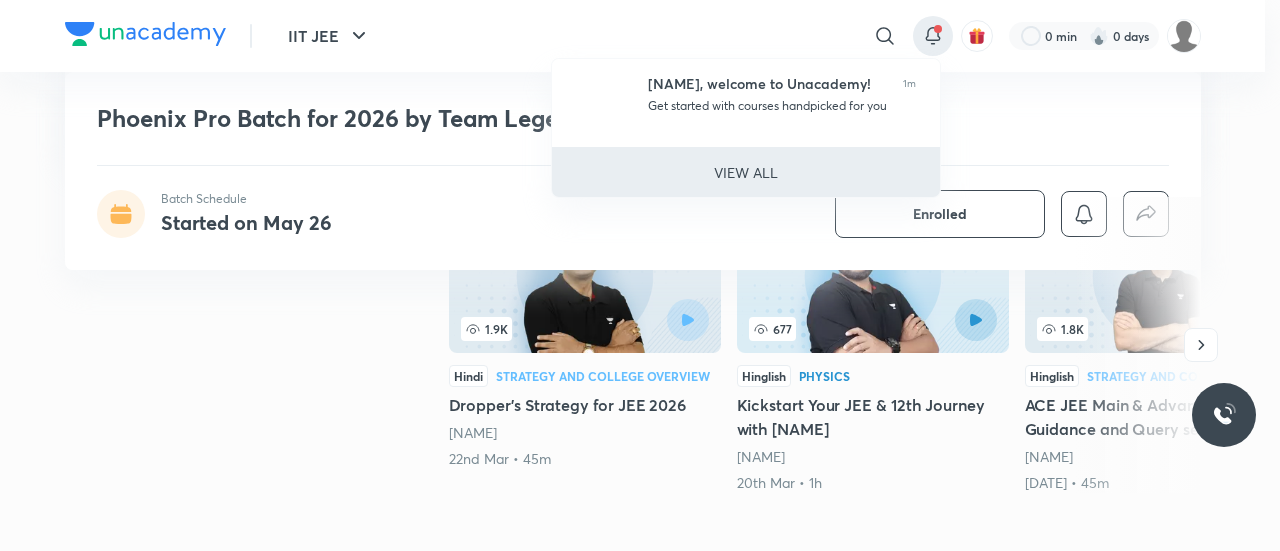 click on "VIEW ALL" at bounding box center (746, 172) 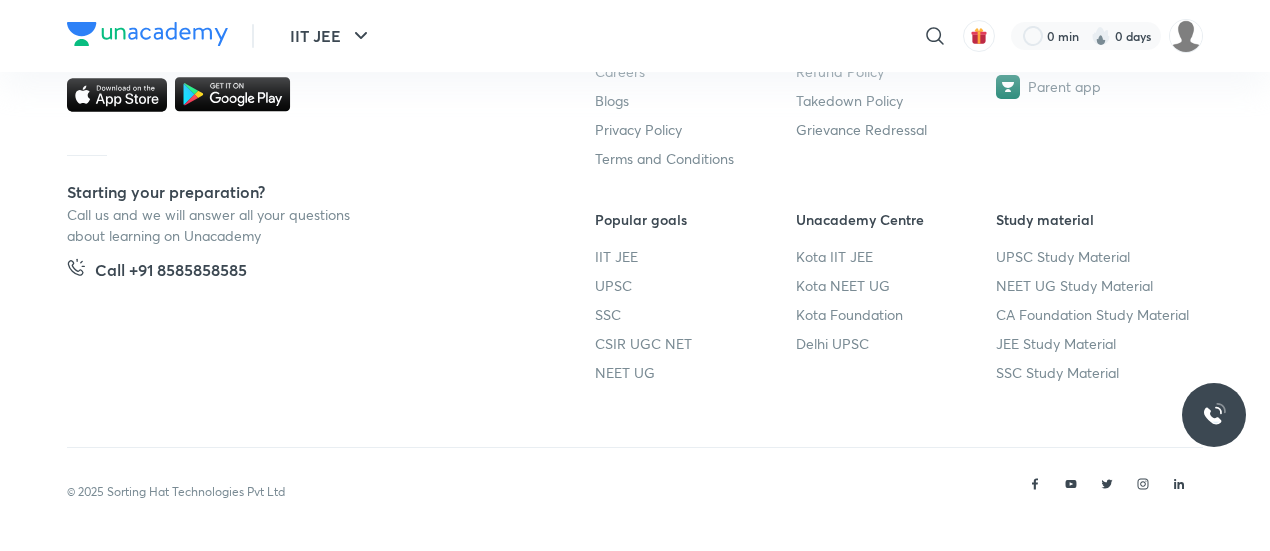 scroll, scrollTop: 0, scrollLeft: 0, axis: both 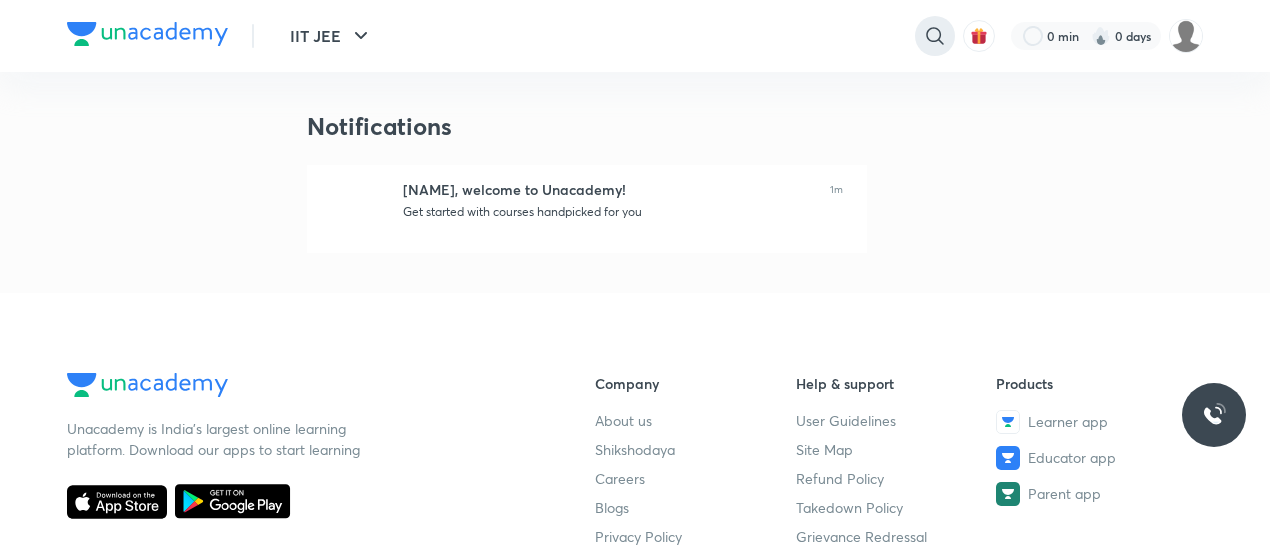 click at bounding box center (935, 36) 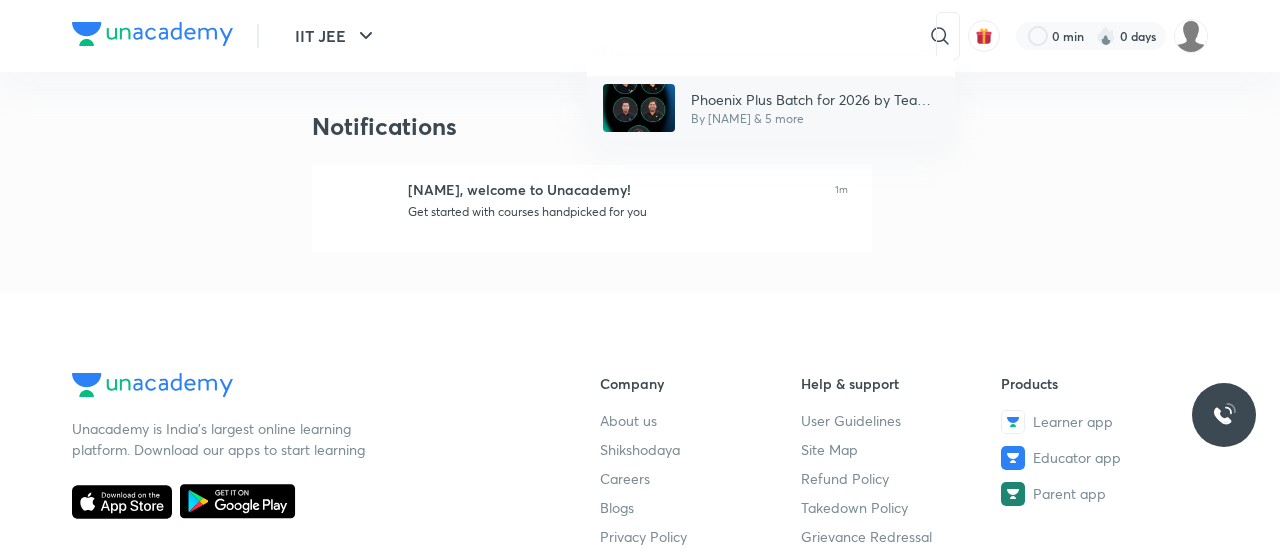 click on "Phoenix Plus Batch for 2026 by Team Legends" at bounding box center (815, 99) 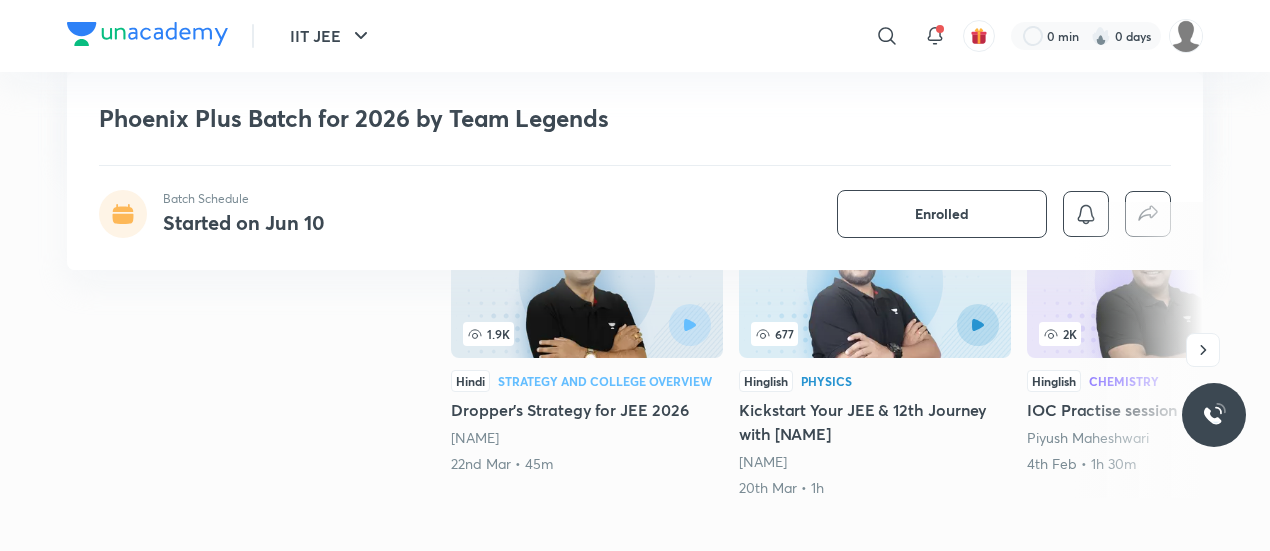 scroll, scrollTop: 387, scrollLeft: 0, axis: vertical 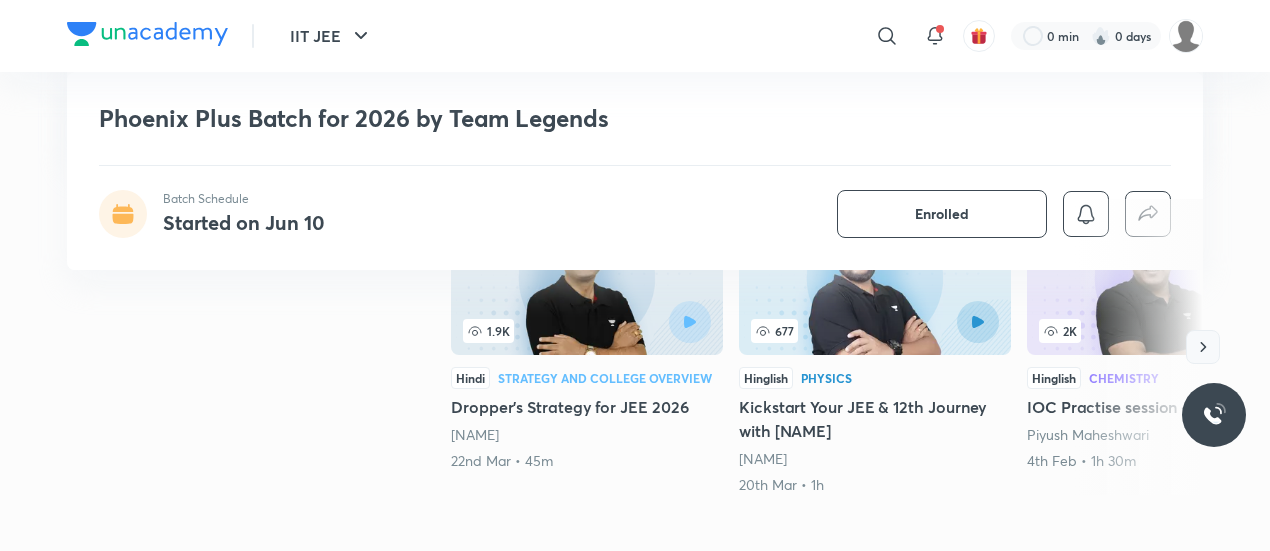 click 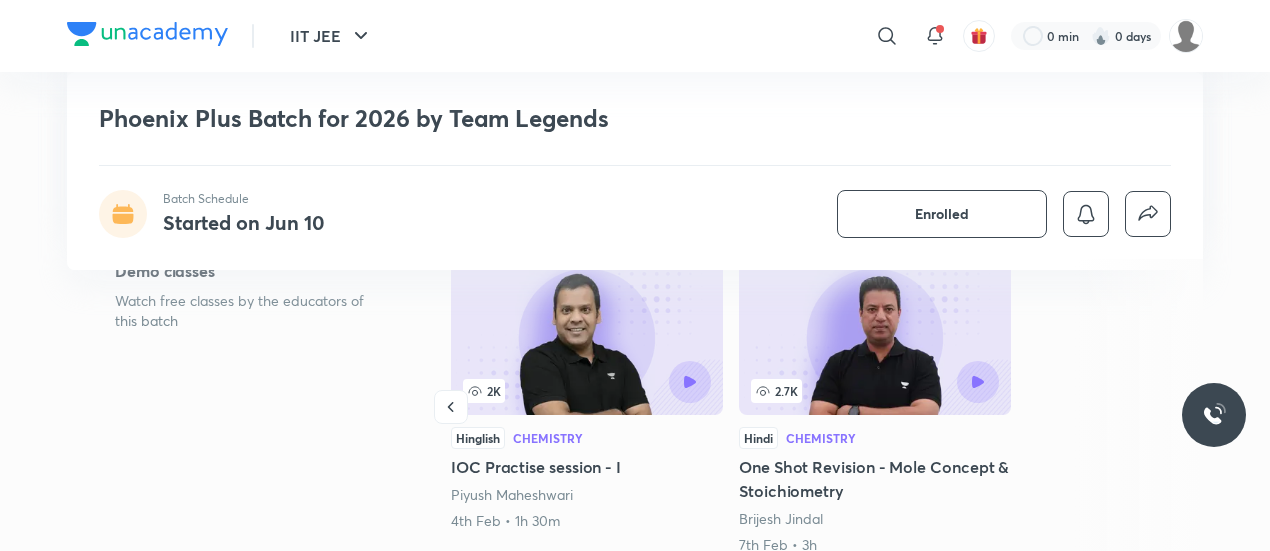 scroll, scrollTop: 331, scrollLeft: 0, axis: vertical 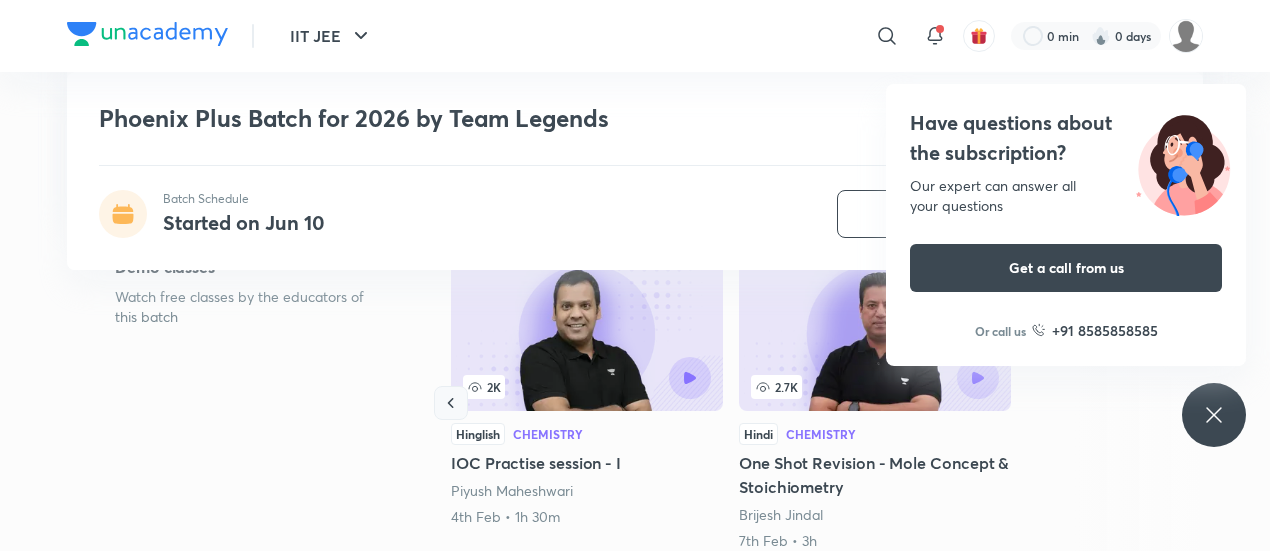 click 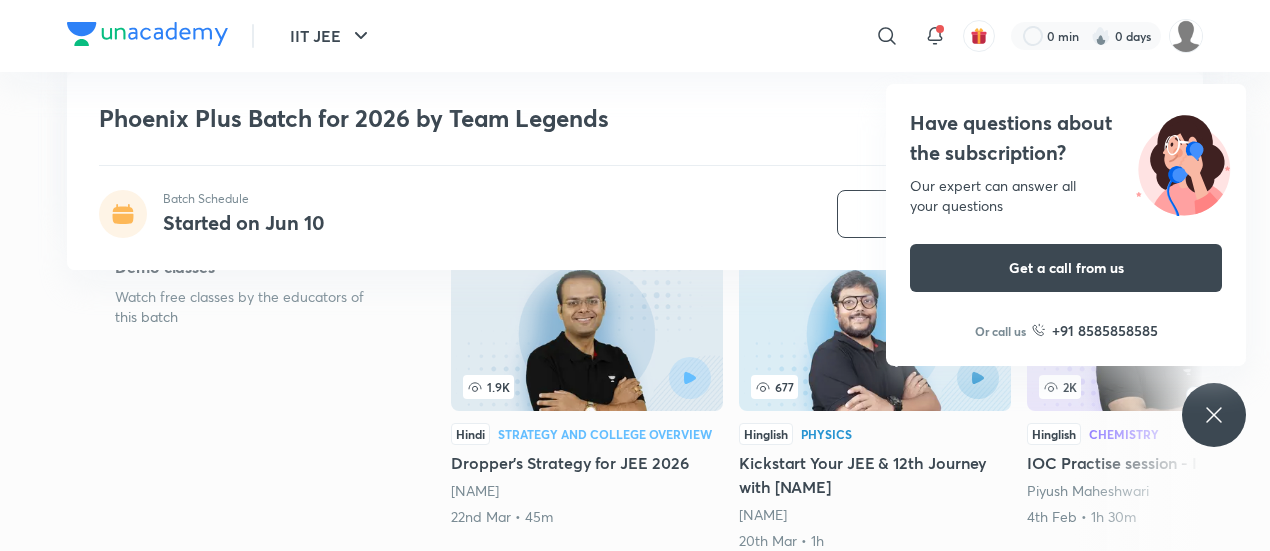 click on "1.9K" at bounding box center [525, 387] 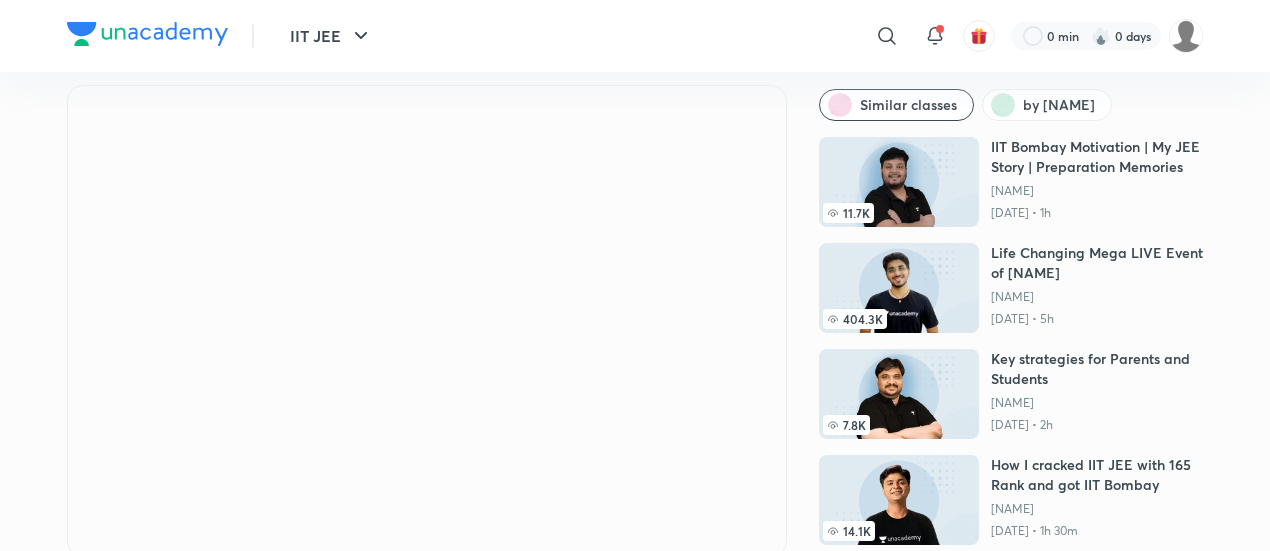 scroll, scrollTop: 58, scrollLeft: 0, axis: vertical 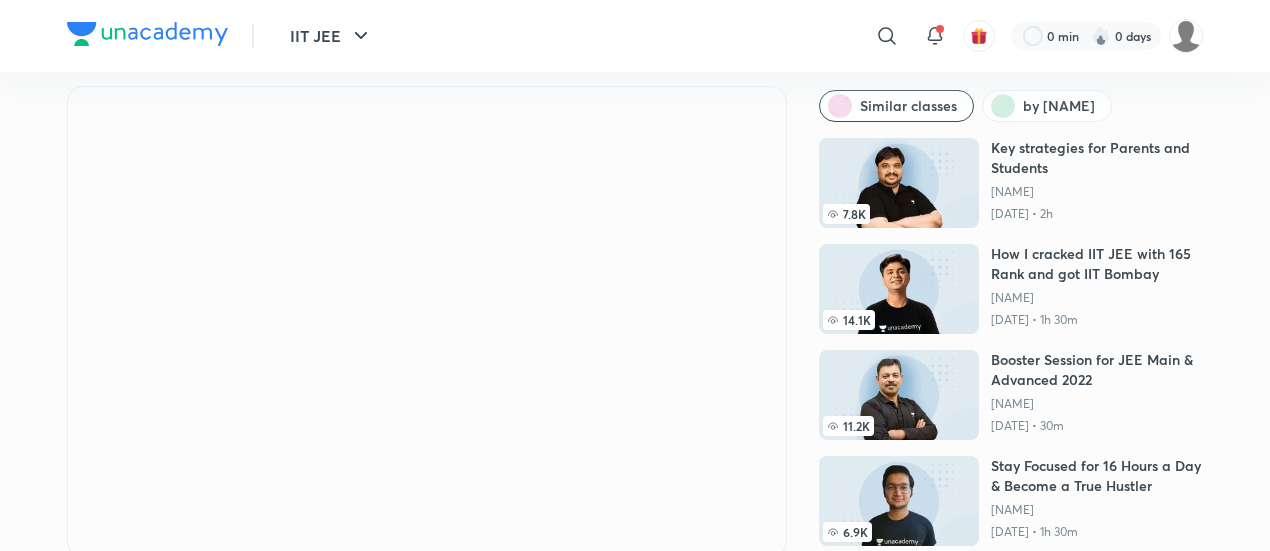 click at bounding box center (899, 501) 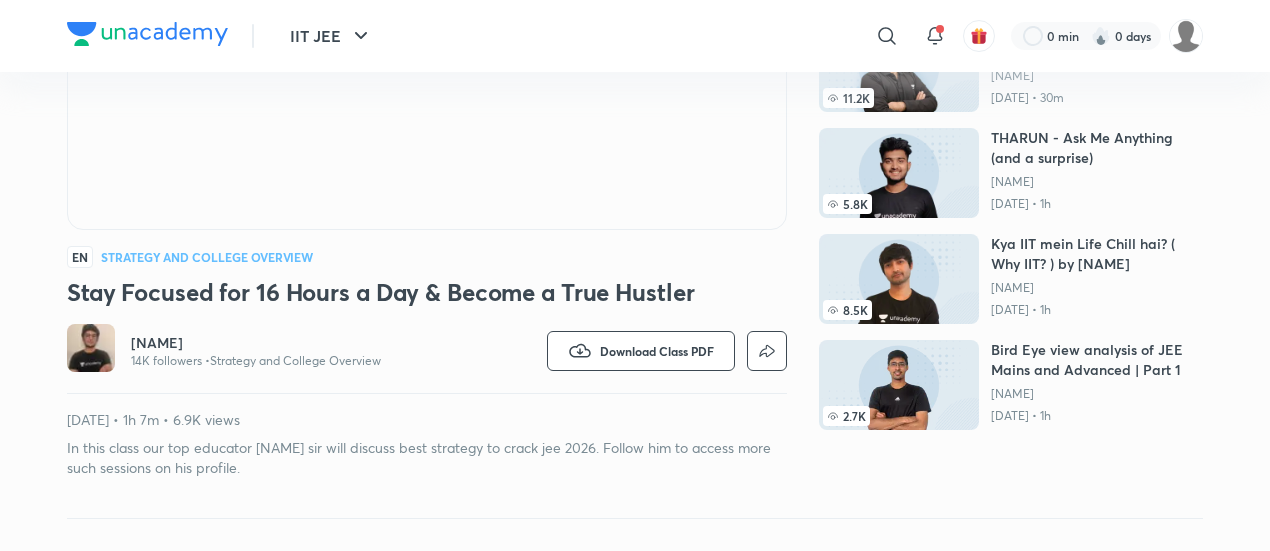 scroll, scrollTop: 387, scrollLeft: 0, axis: vertical 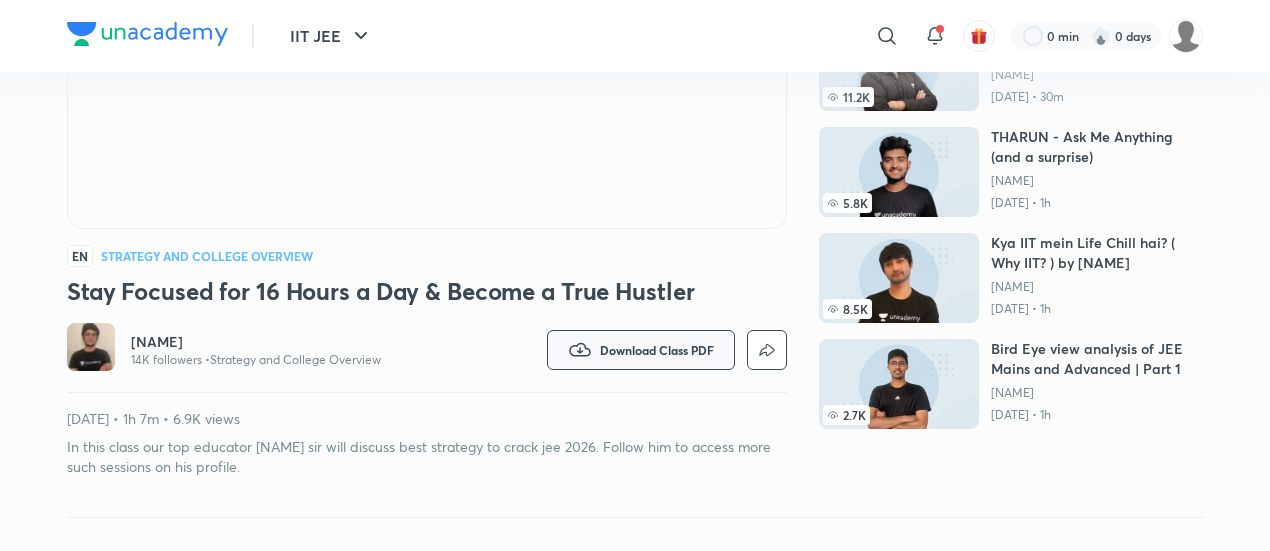 click on "Download Class PDF" at bounding box center (657, 350) 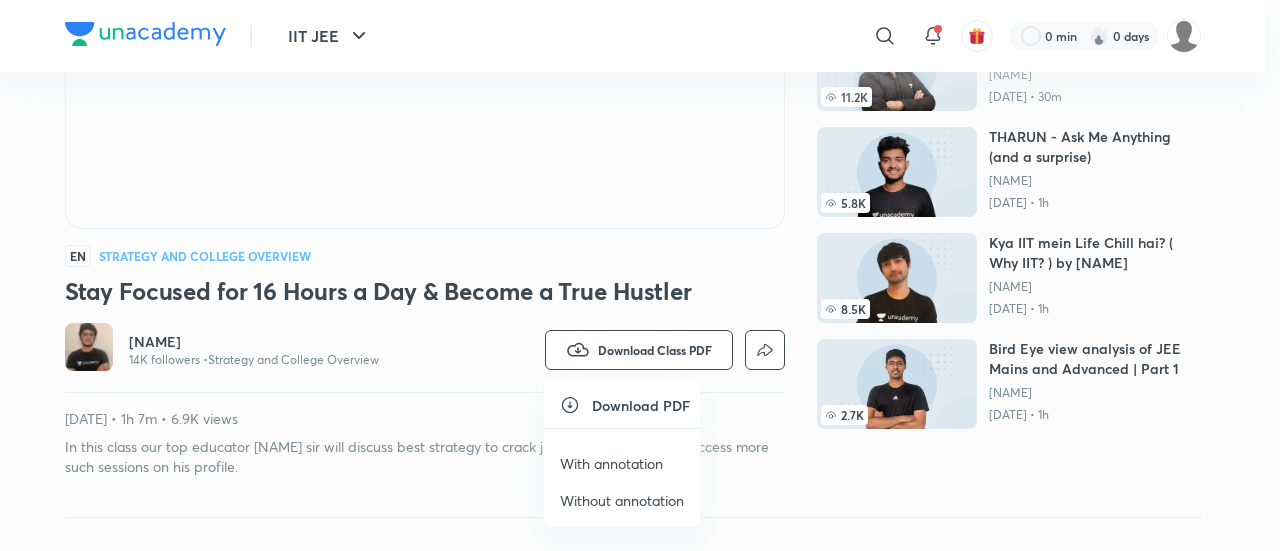 click at bounding box center [640, 275] 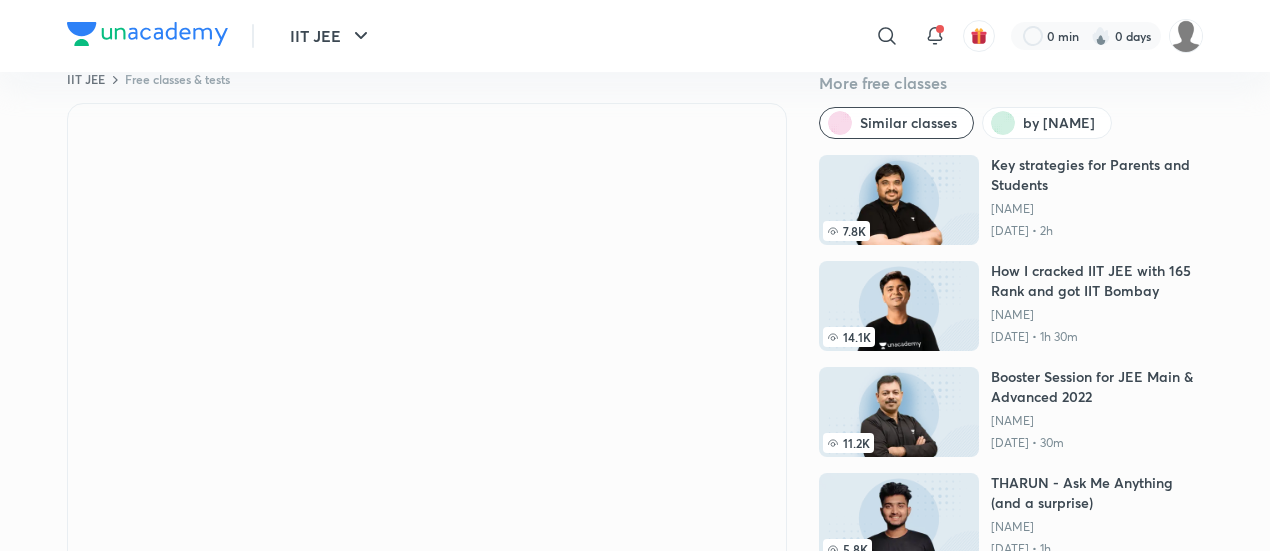 scroll, scrollTop: 77, scrollLeft: 0, axis: vertical 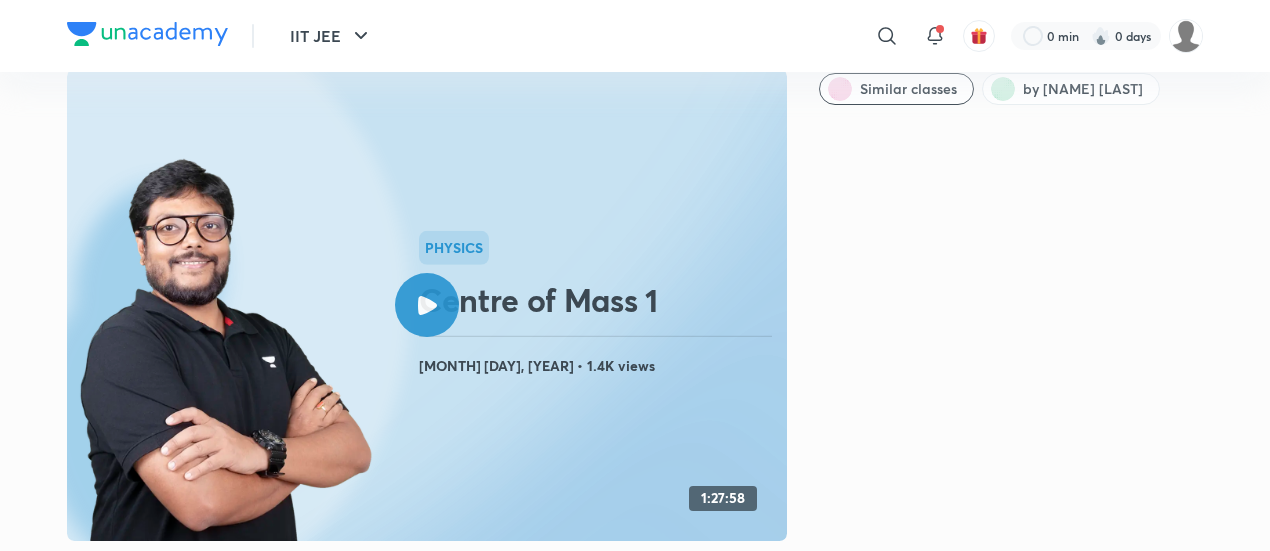 click 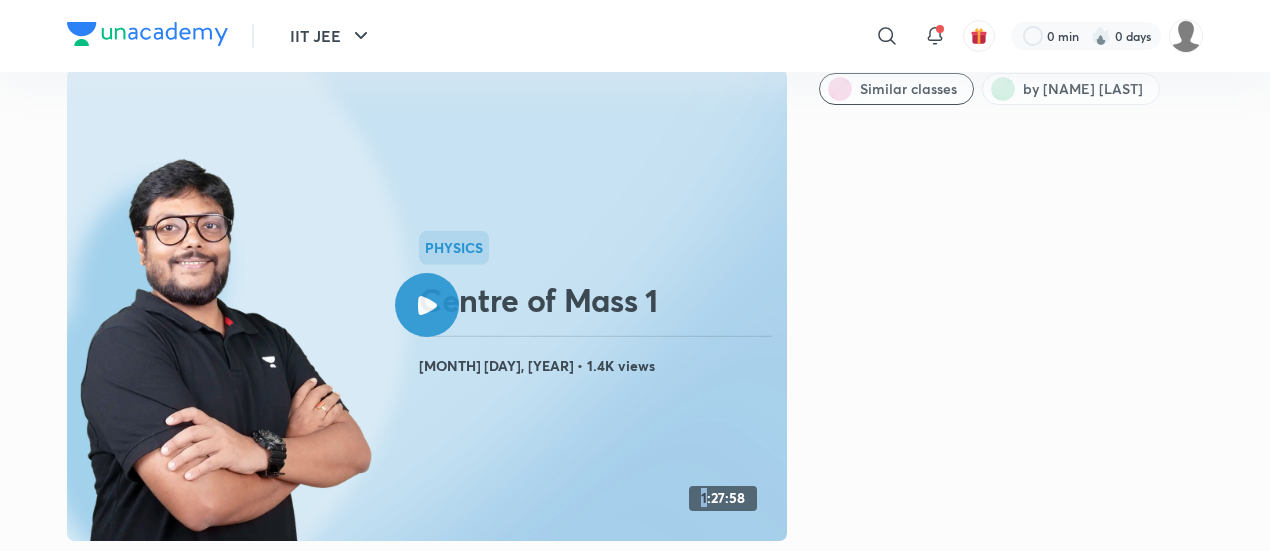 click at bounding box center (427, 305) 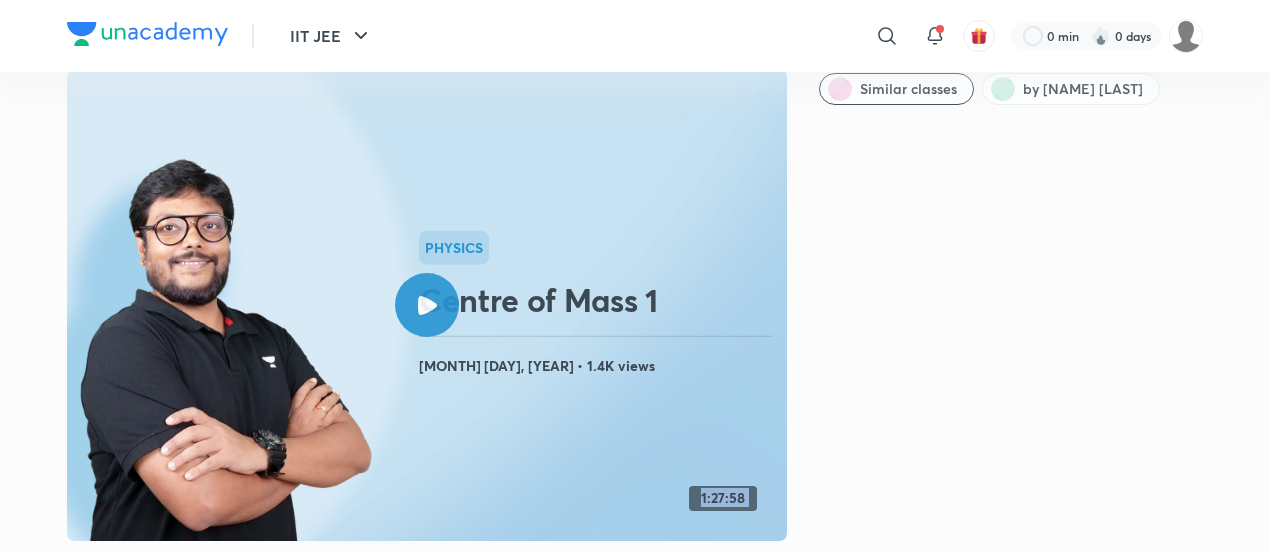 click at bounding box center [427, 305] 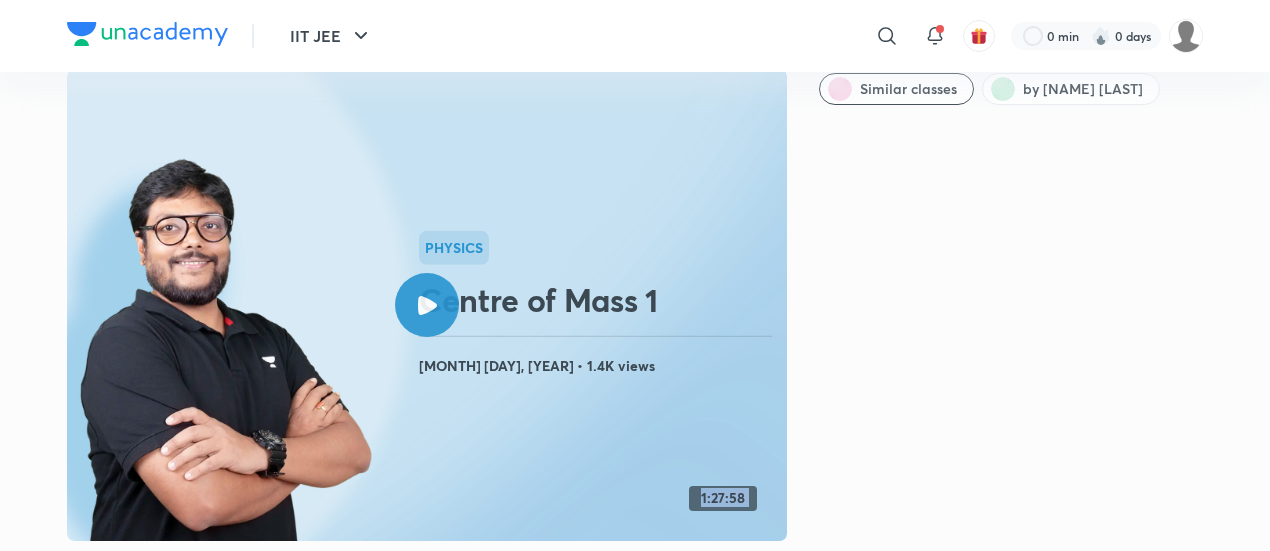 click on "1:27:58" at bounding box center (723, 498) 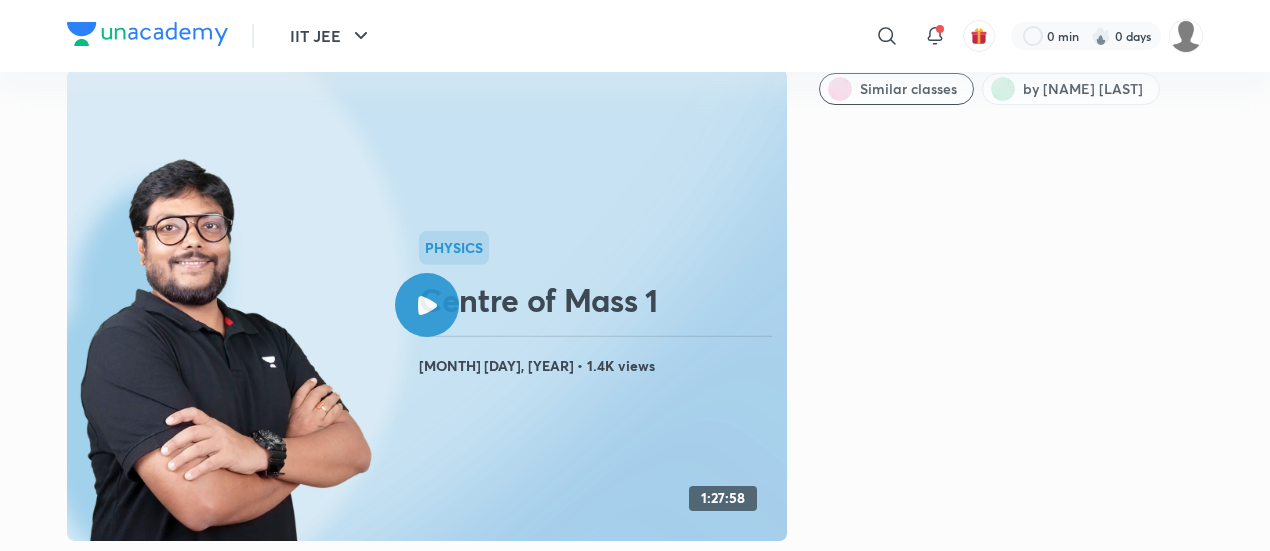 click 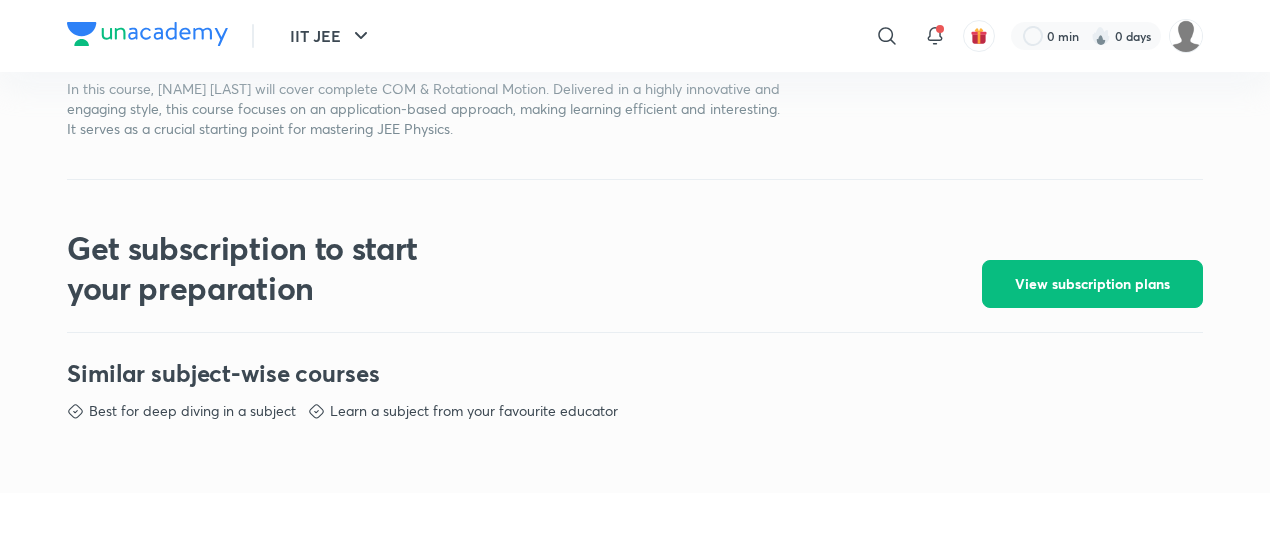 scroll, scrollTop: 741, scrollLeft: 0, axis: vertical 